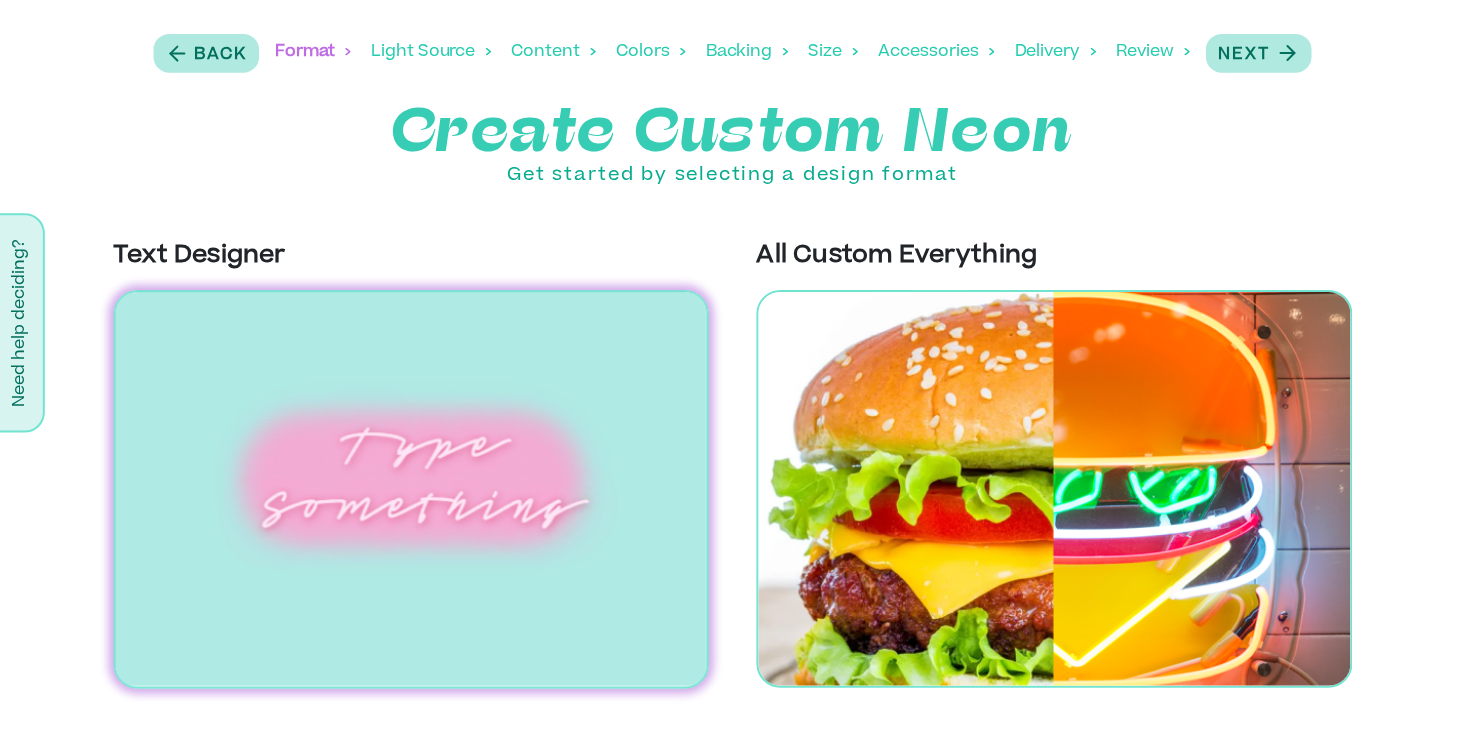 scroll, scrollTop: 0, scrollLeft: 0, axis: both 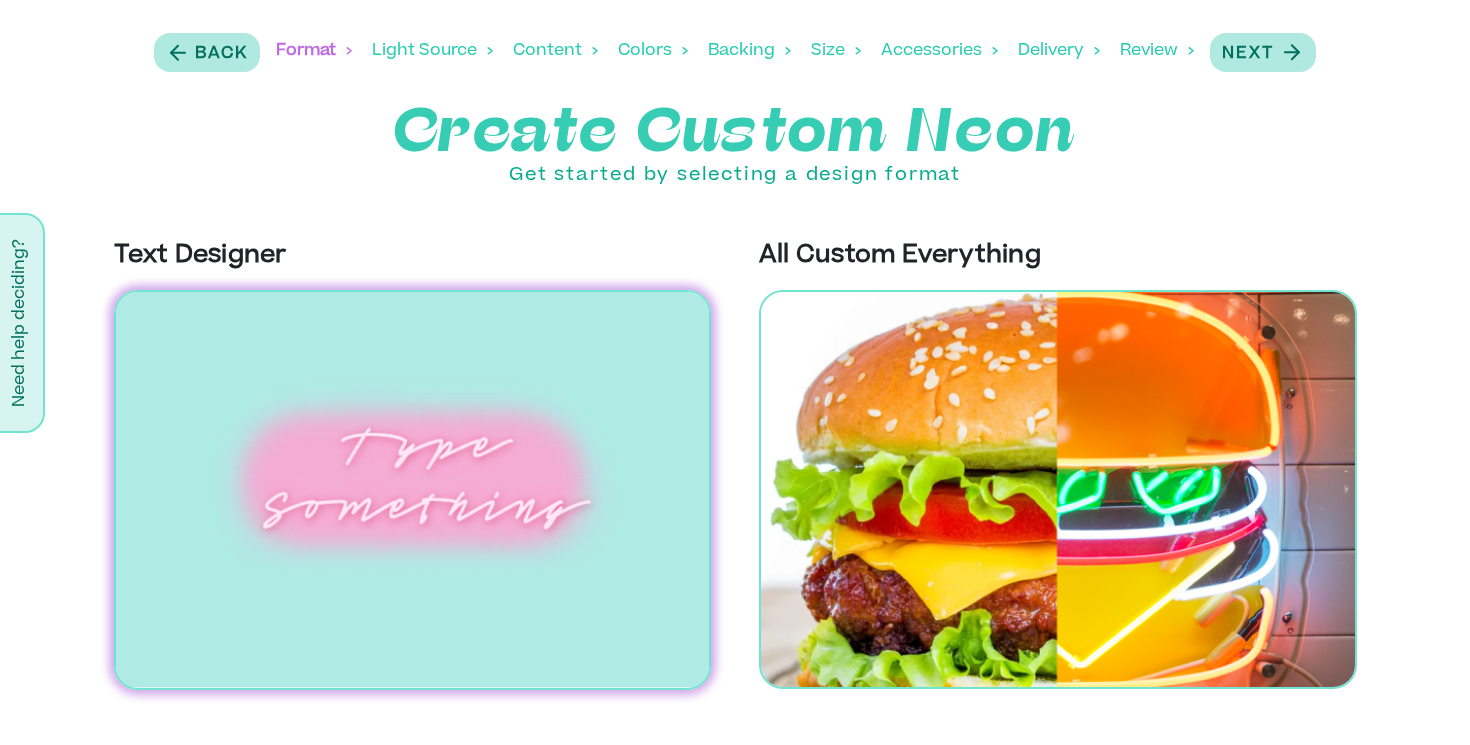 click at bounding box center [413, 490] 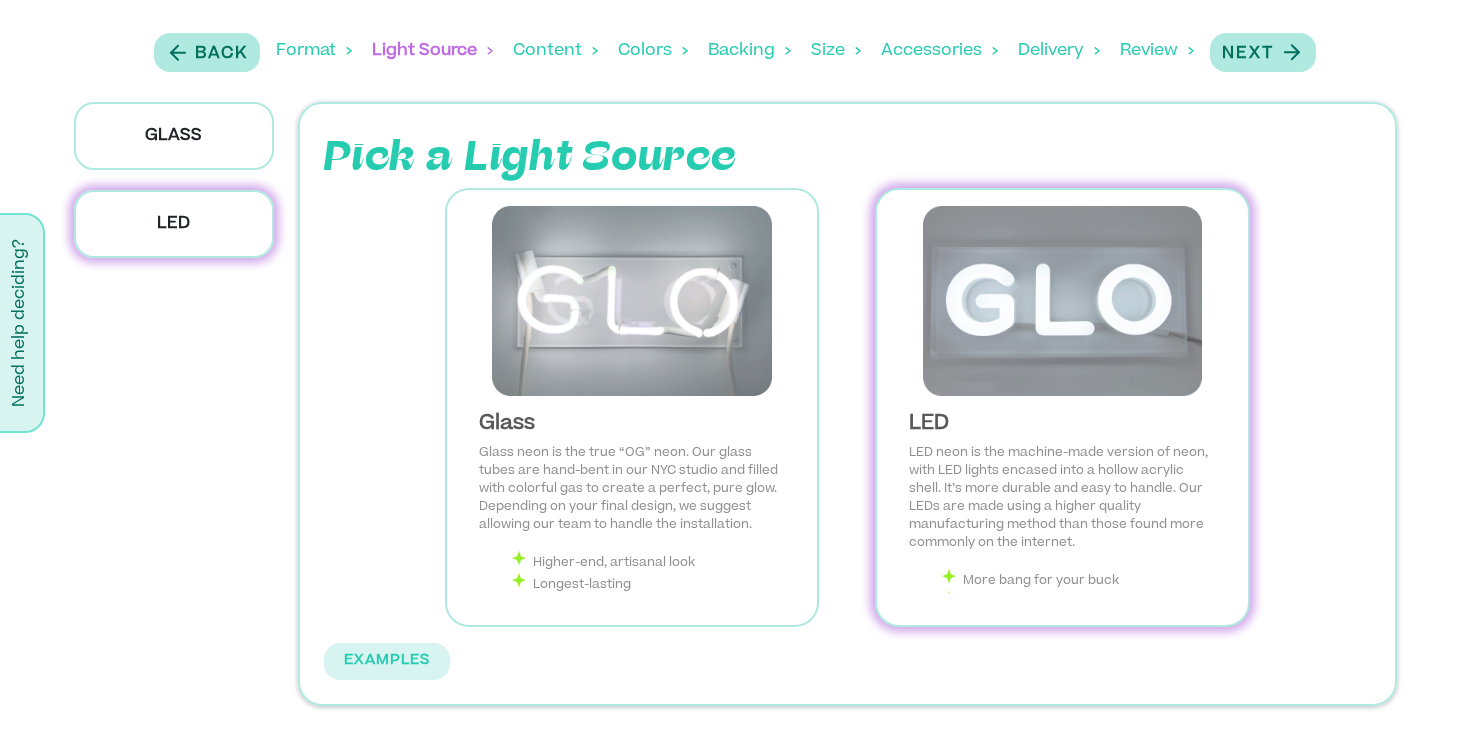 click at bounding box center [1062, 301] 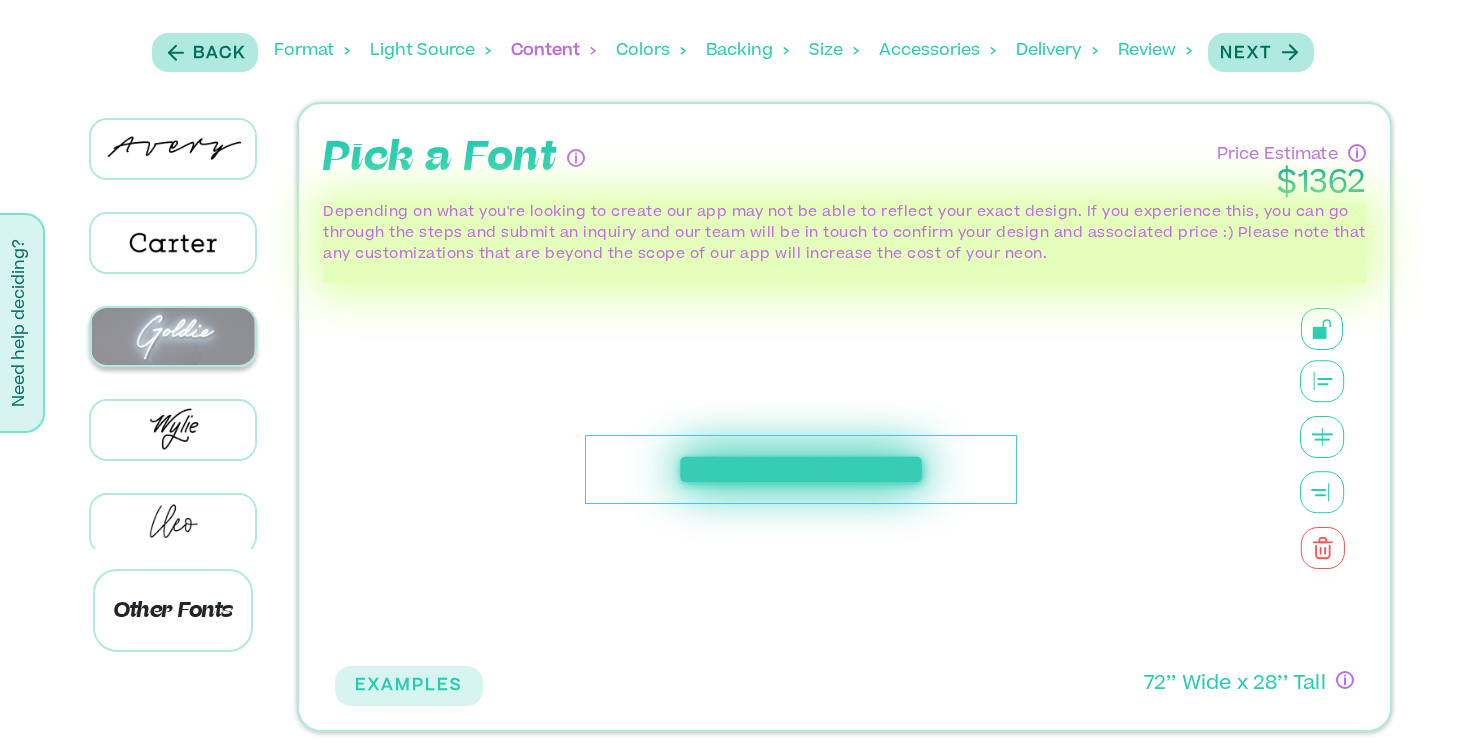 click at bounding box center (173, 336) 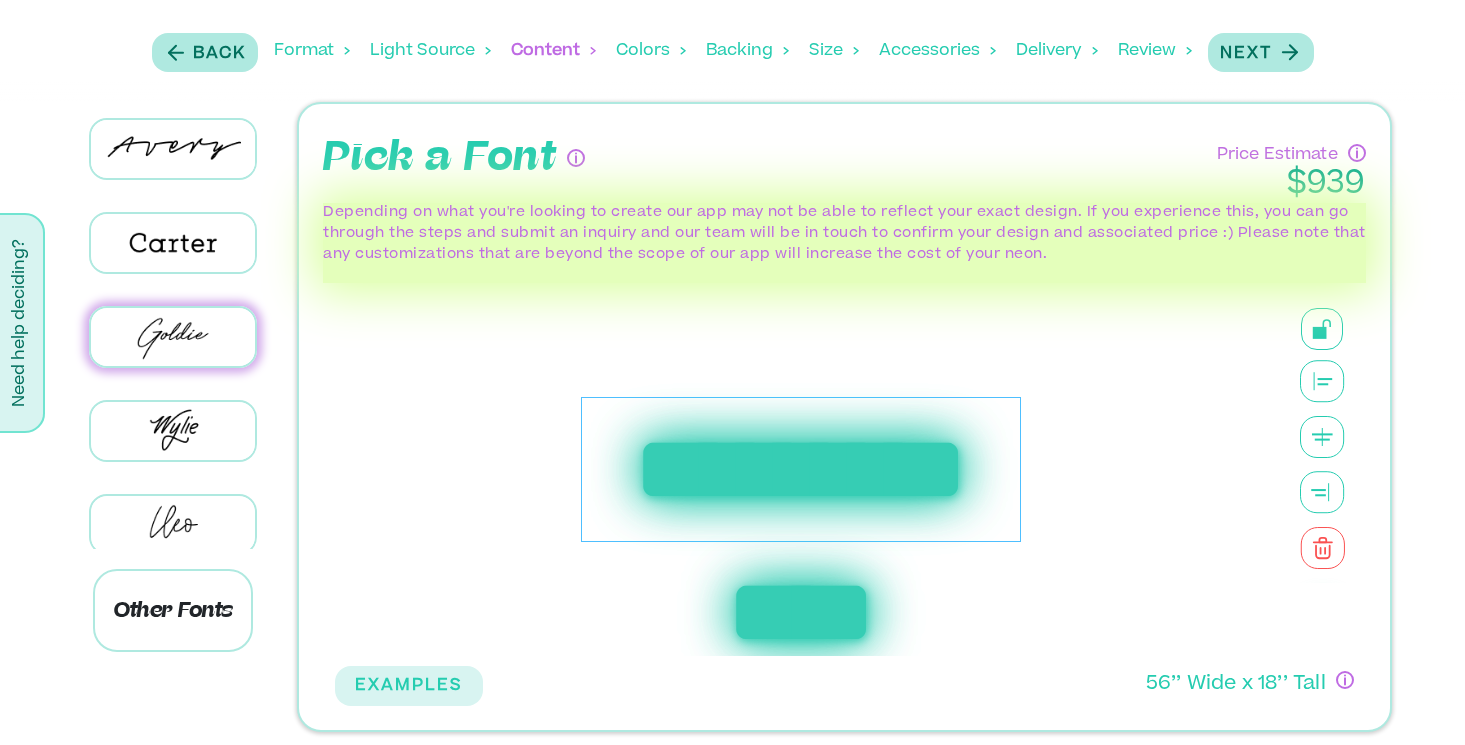click on "**********" at bounding box center (800, 469) 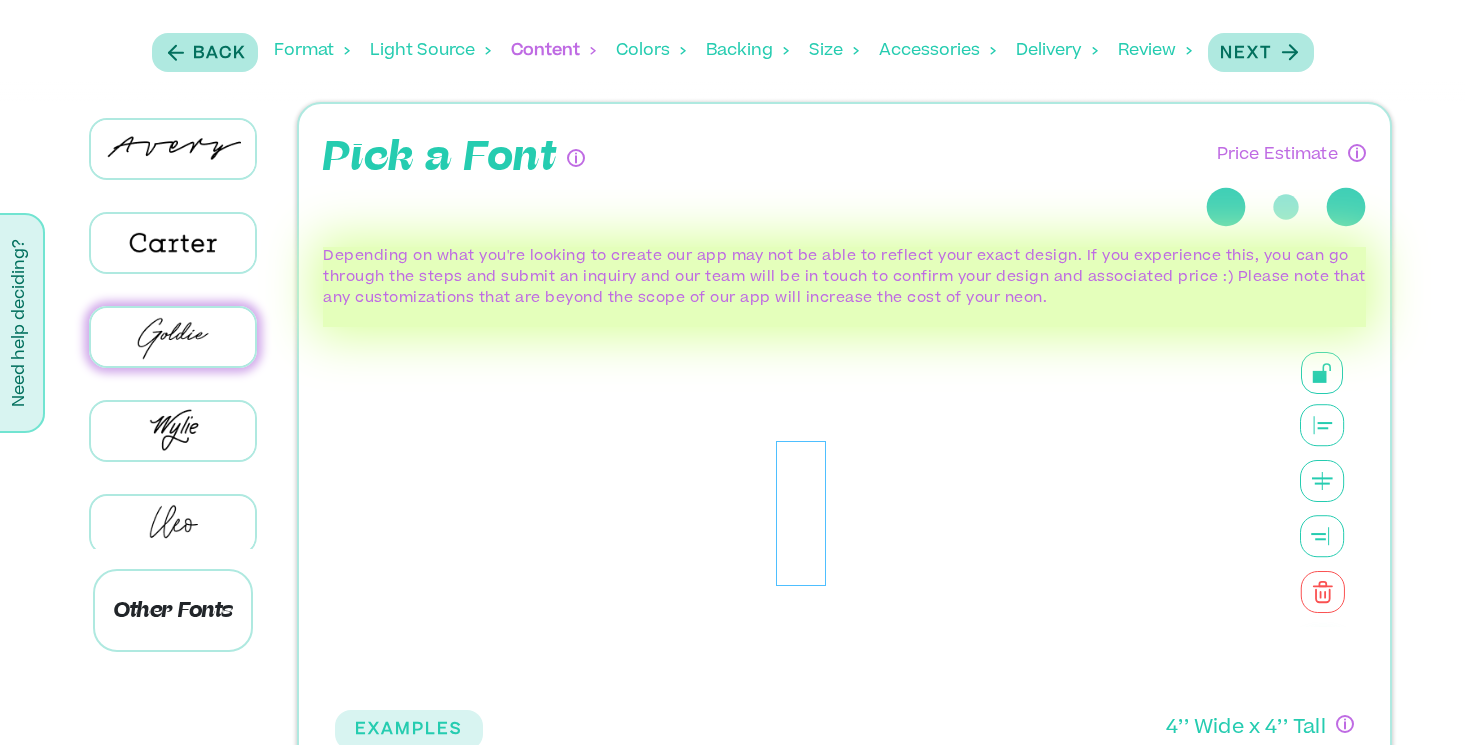 type 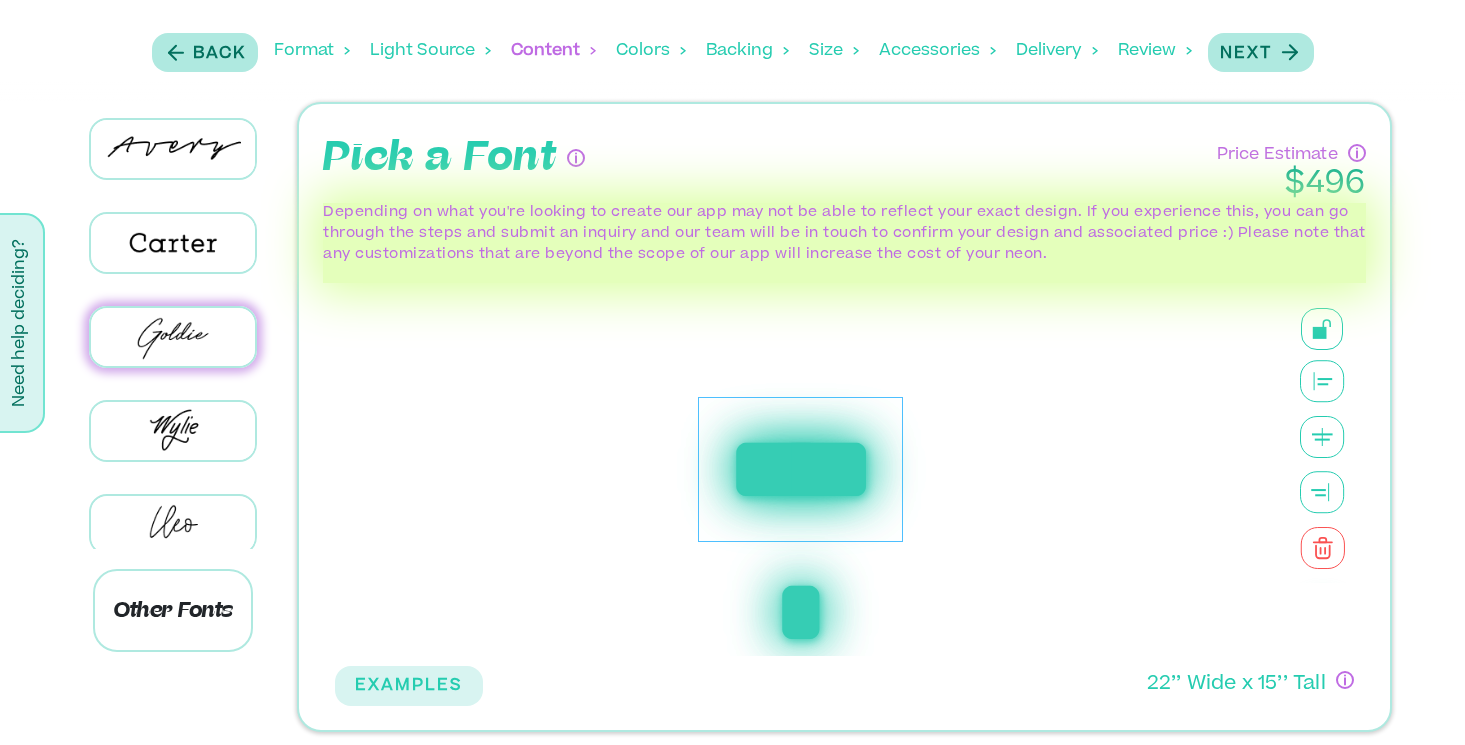 scroll, scrollTop: 2, scrollLeft: 0, axis: vertical 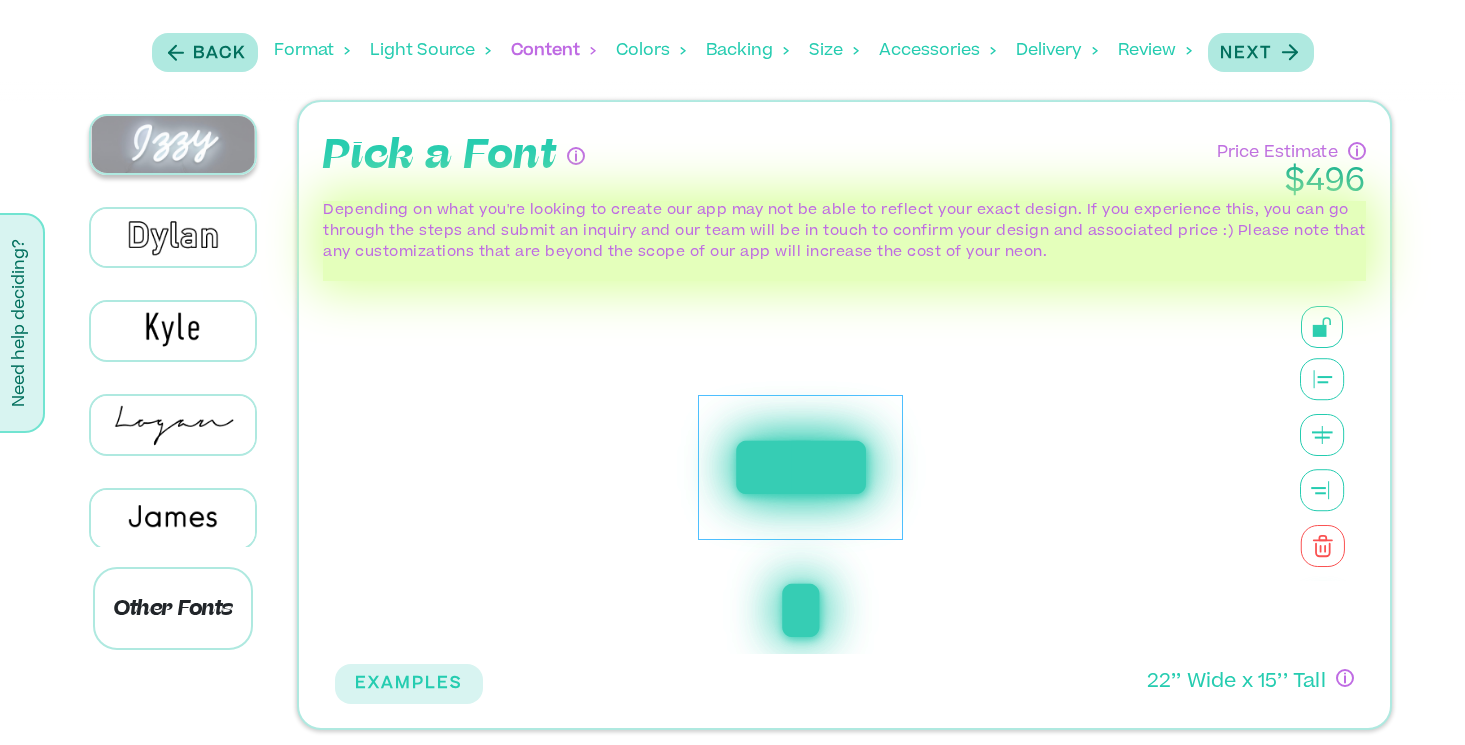 click at bounding box center [173, 144] 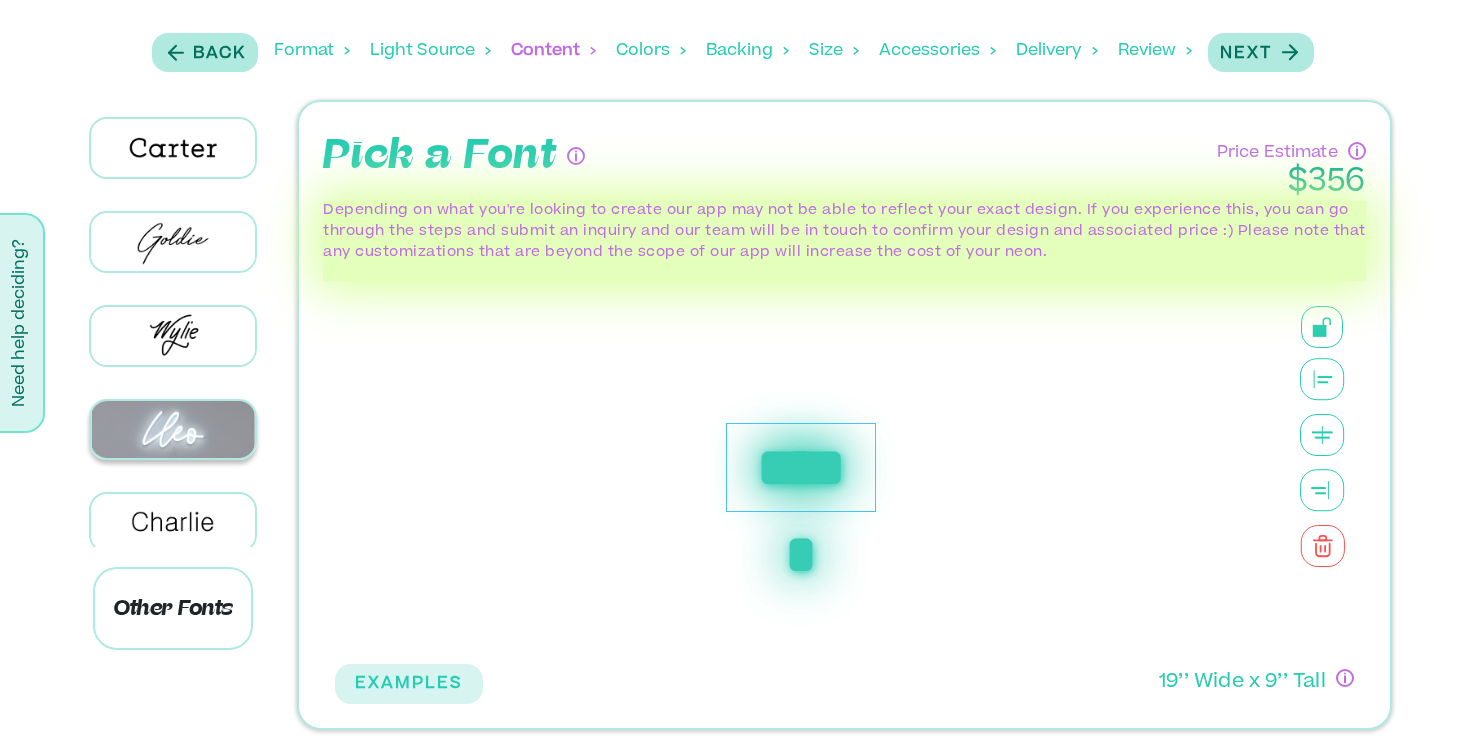 scroll, scrollTop: 0, scrollLeft: 0, axis: both 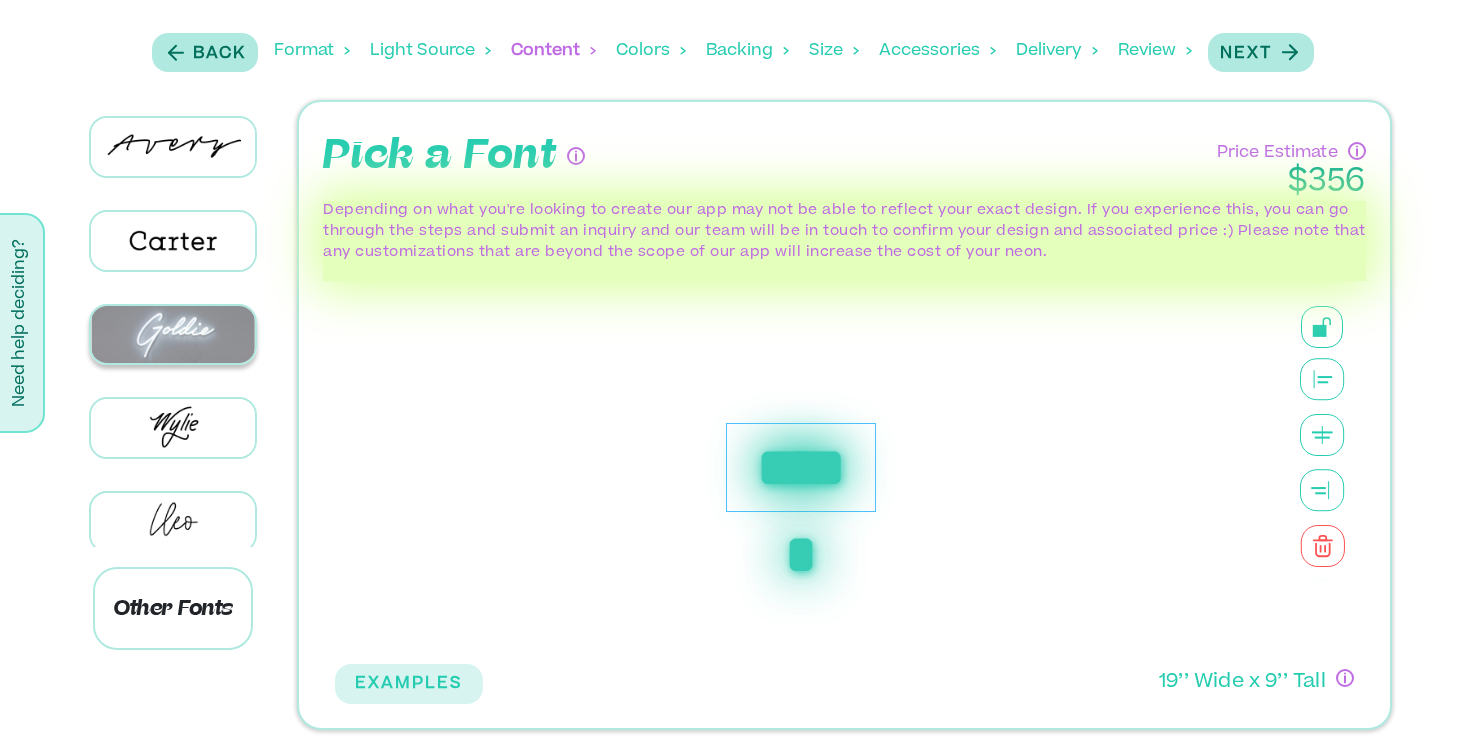click at bounding box center [173, 334] 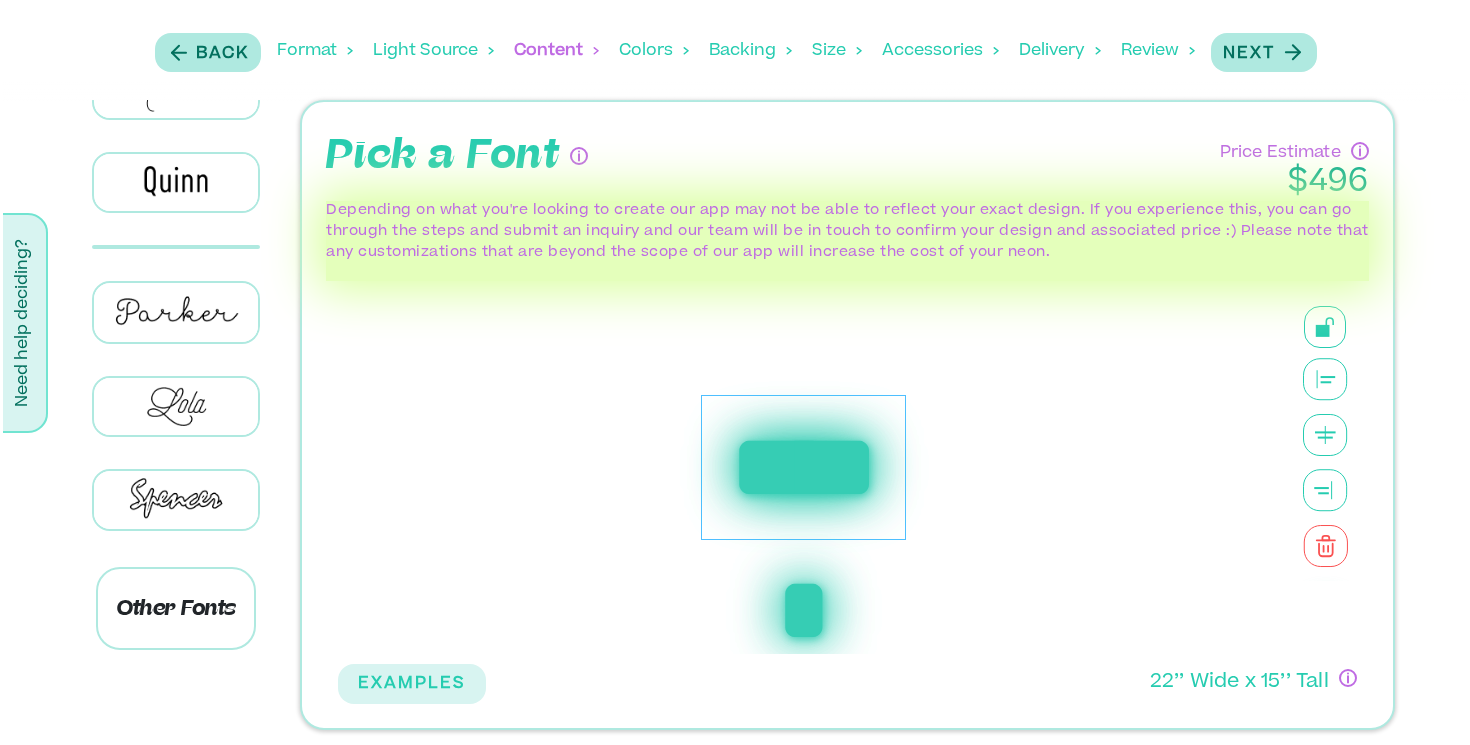scroll, scrollTop: 1116, scrollLeft: 0, axis: vertical 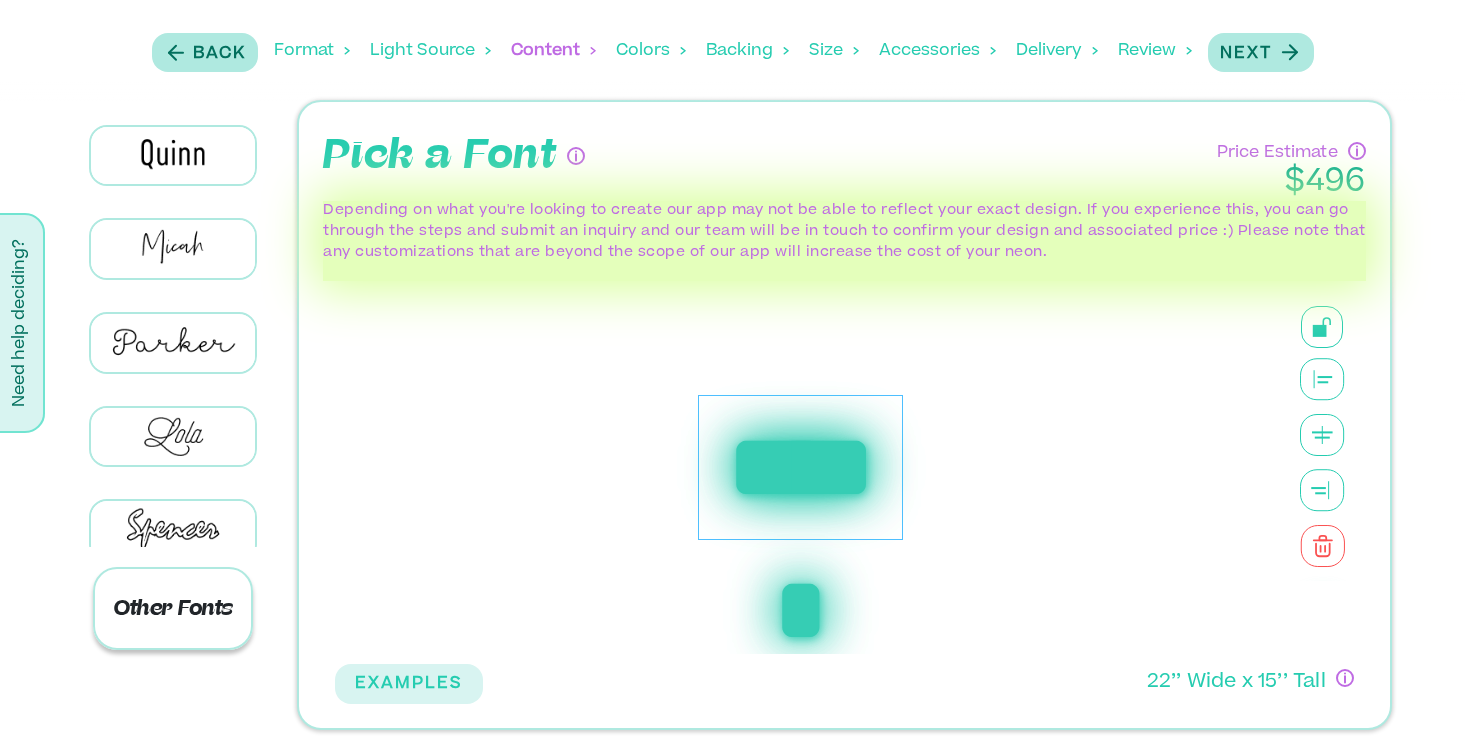 click on "Other Fonts" at bounding box center [173, 608] 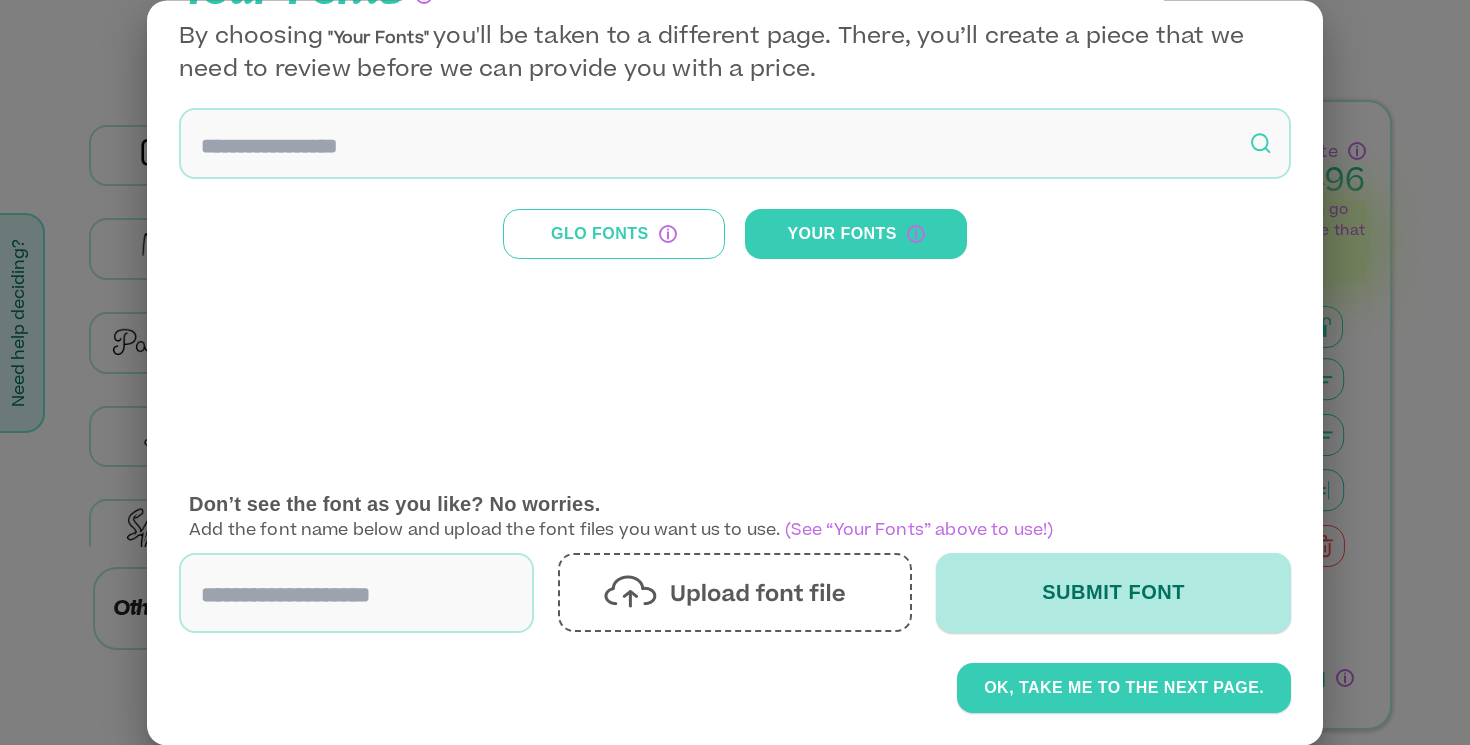 scroll, scrollTop: 0, scrollLeft: 0, axis: both 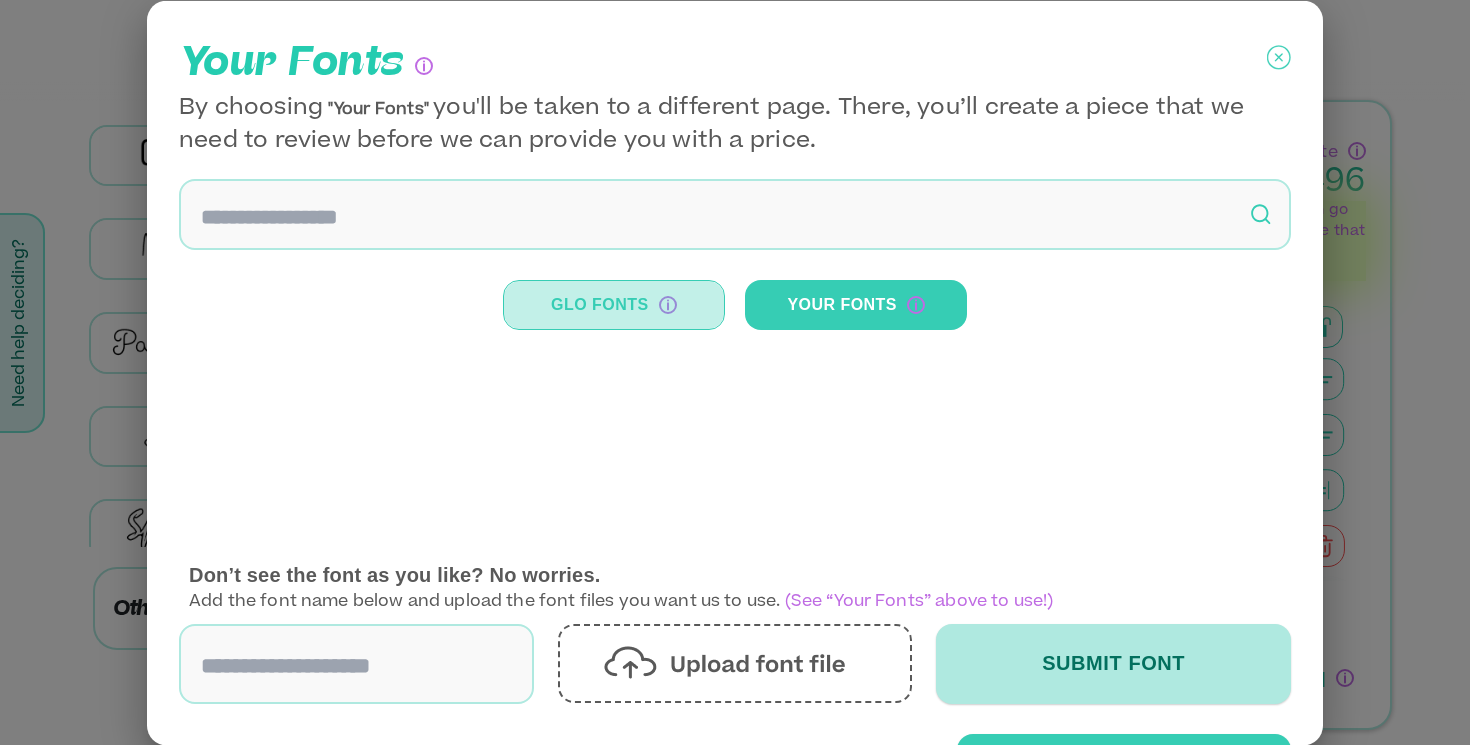 click on "Glo Fonts" at bounding box center [614, 304] 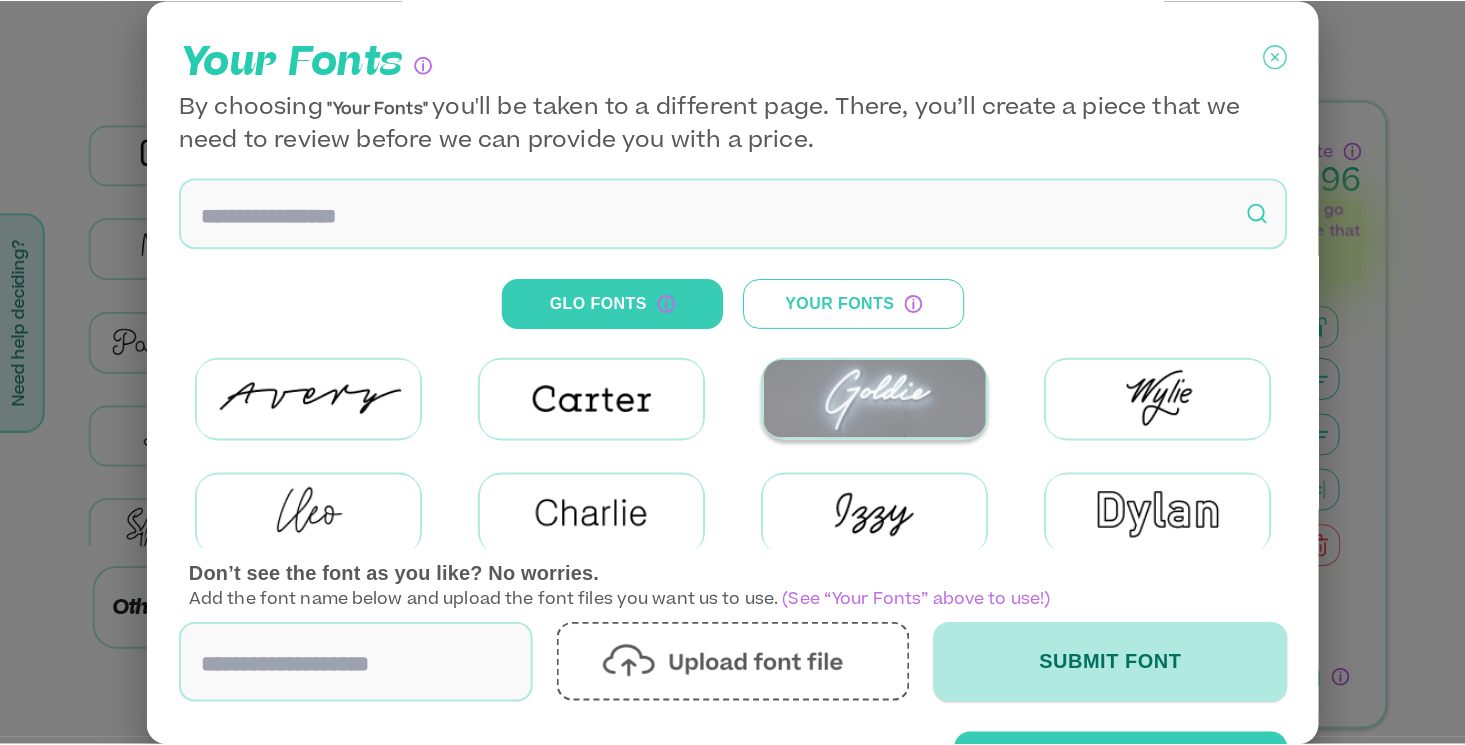 scroll, scrollTop: 0, scrollLeft: 0, axis: both 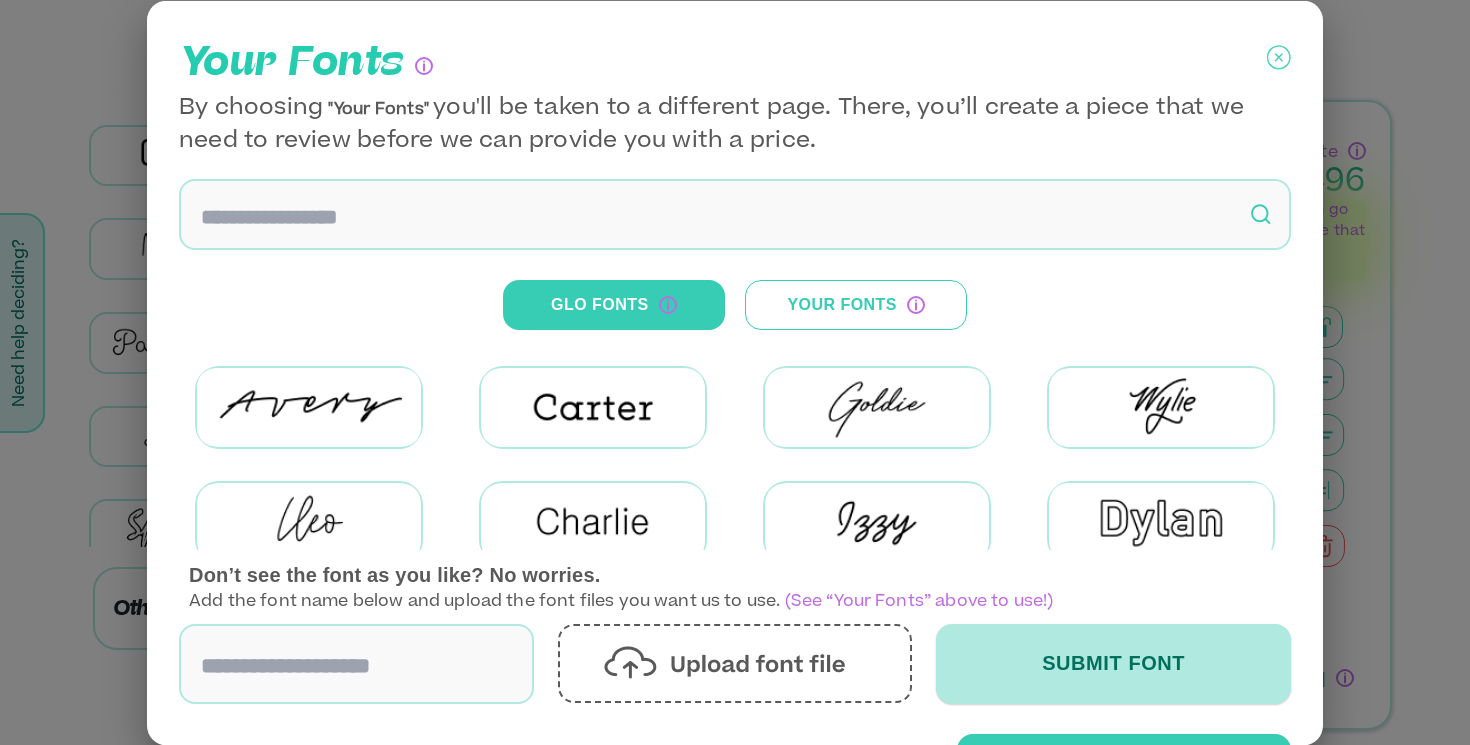 click at bounding box center [735, 372] 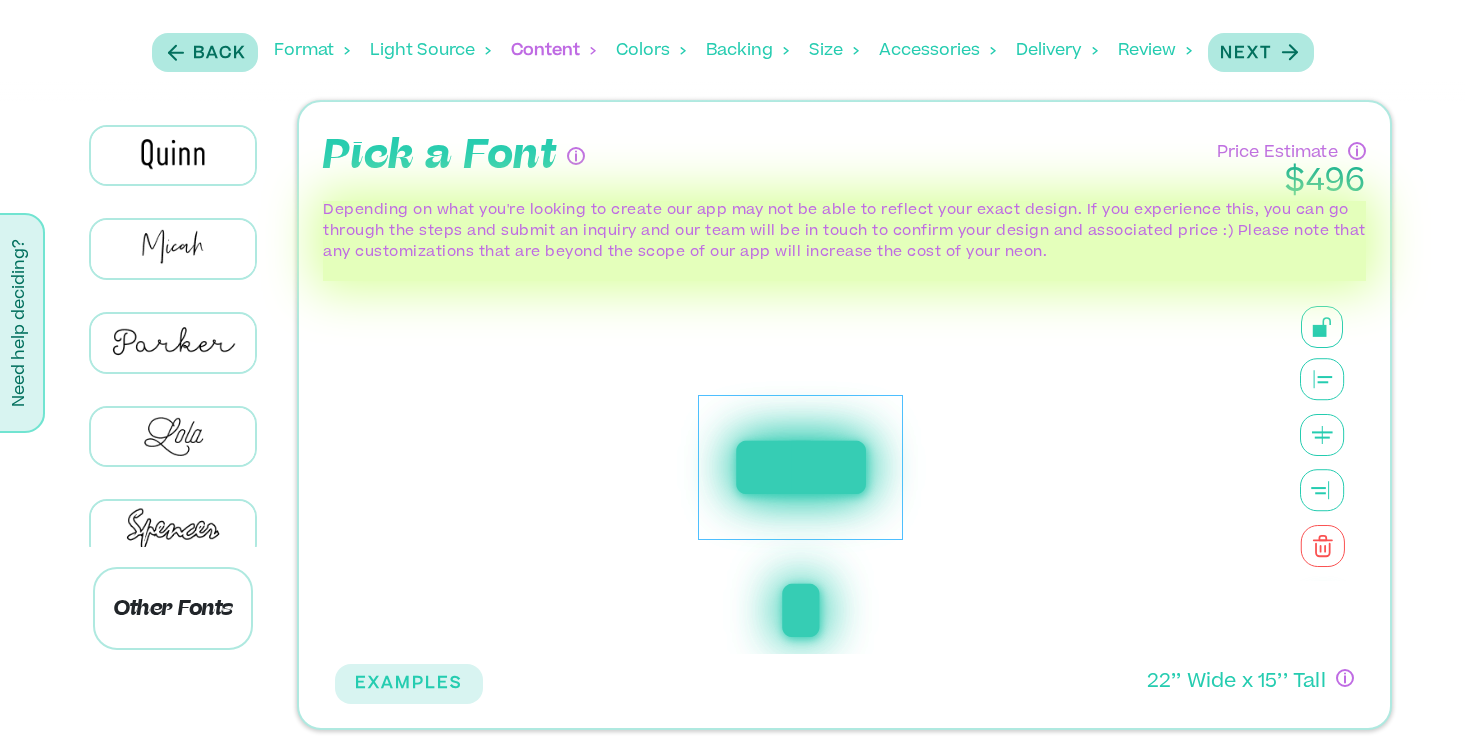 click on "******" at bounding box center [800, 467] 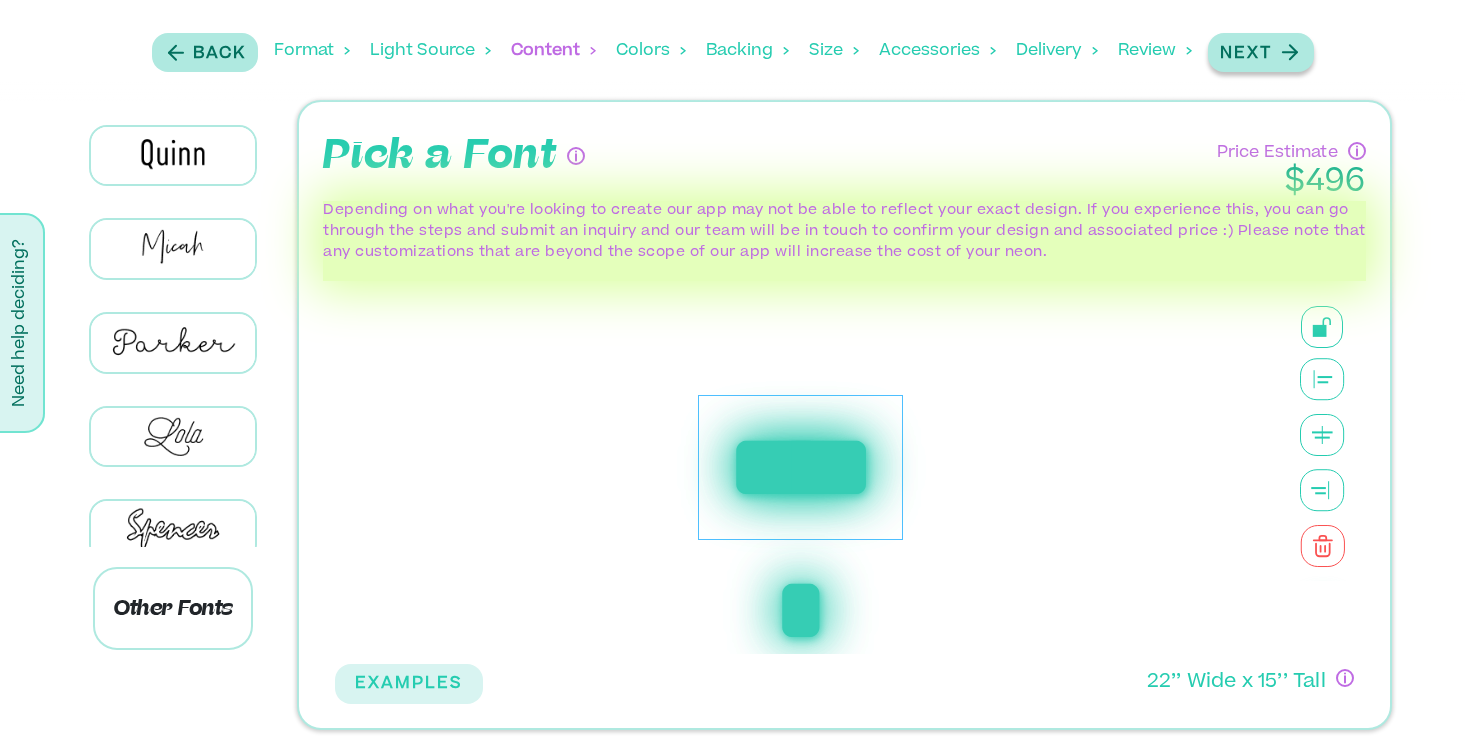 click on "Next" at bounding box center [1246, 54] 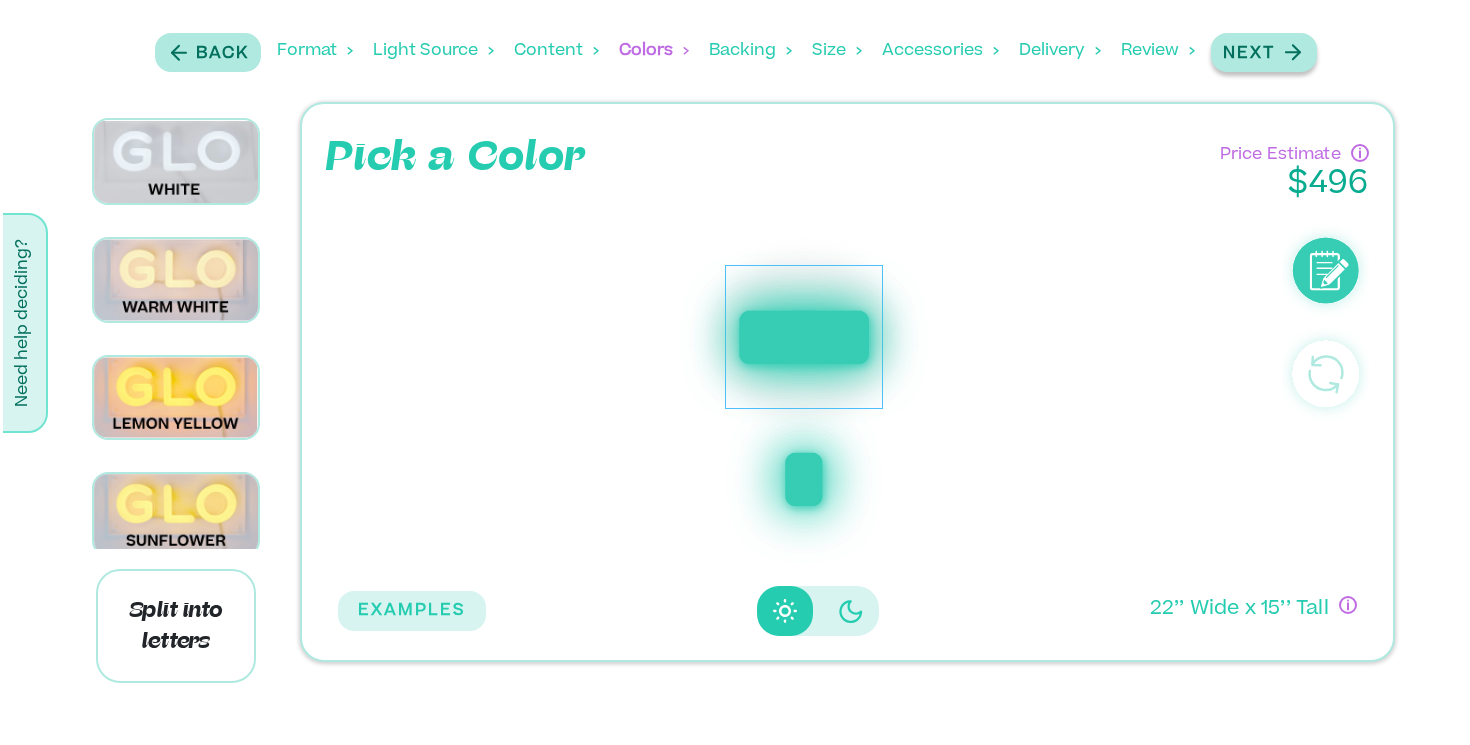 scroll, scrollTop: 0, scrollLeft: 0, axis: both 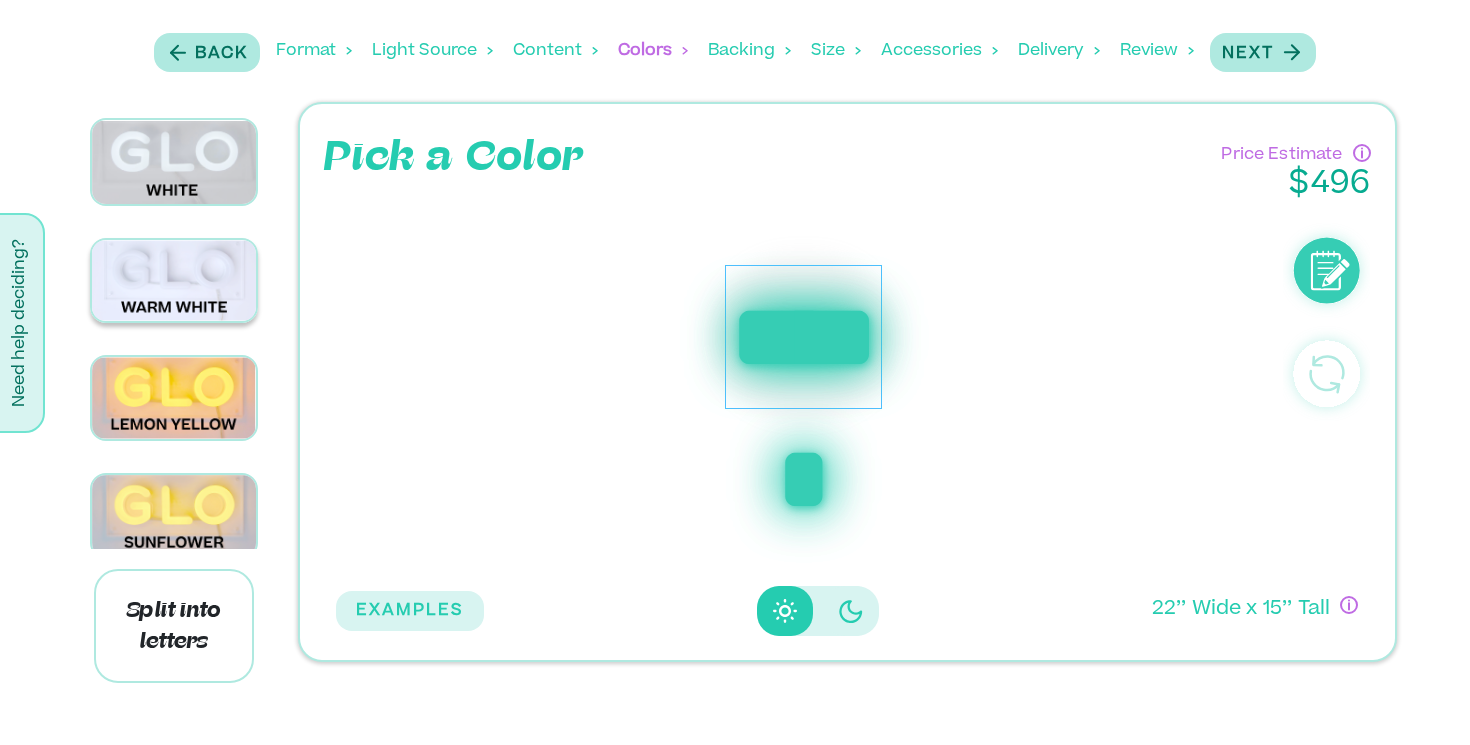 click at bounding box center (174, 281) 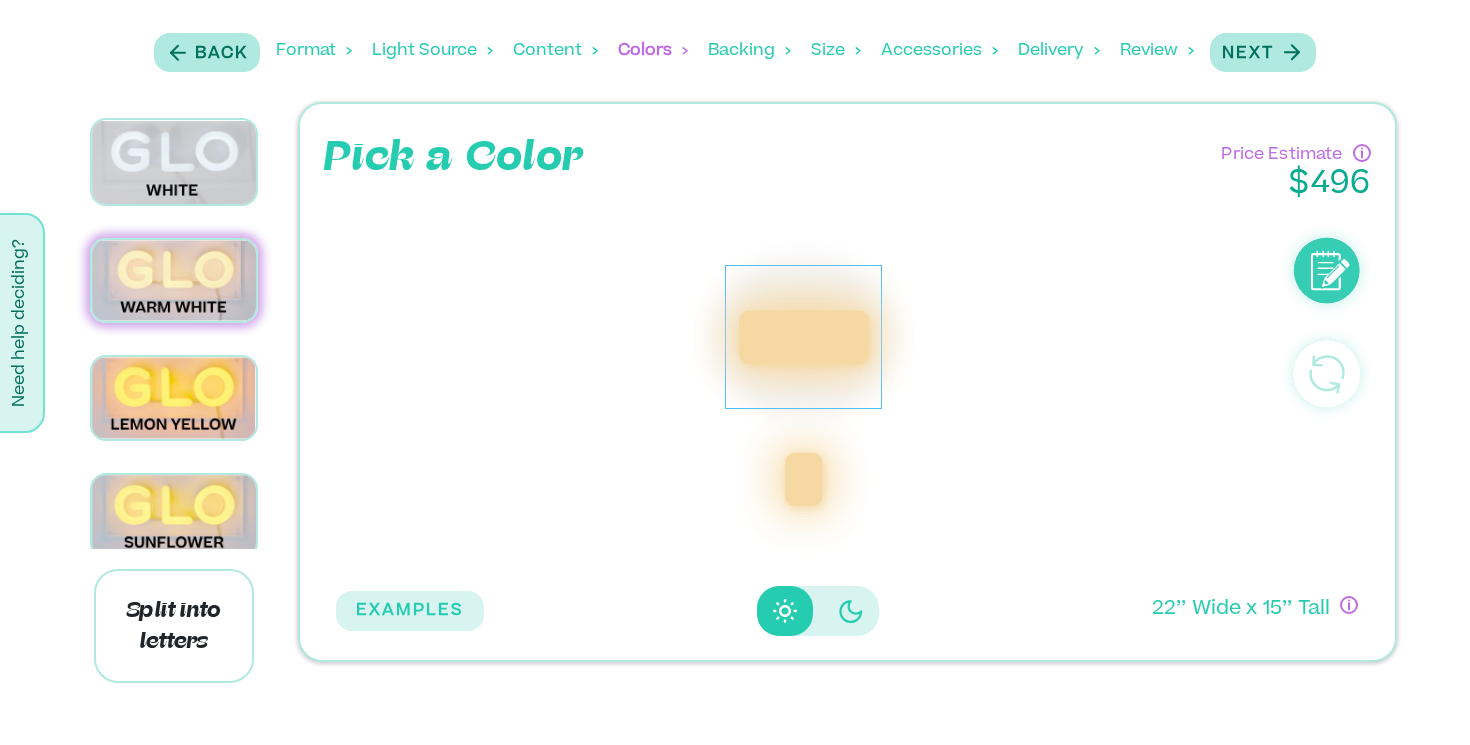 click 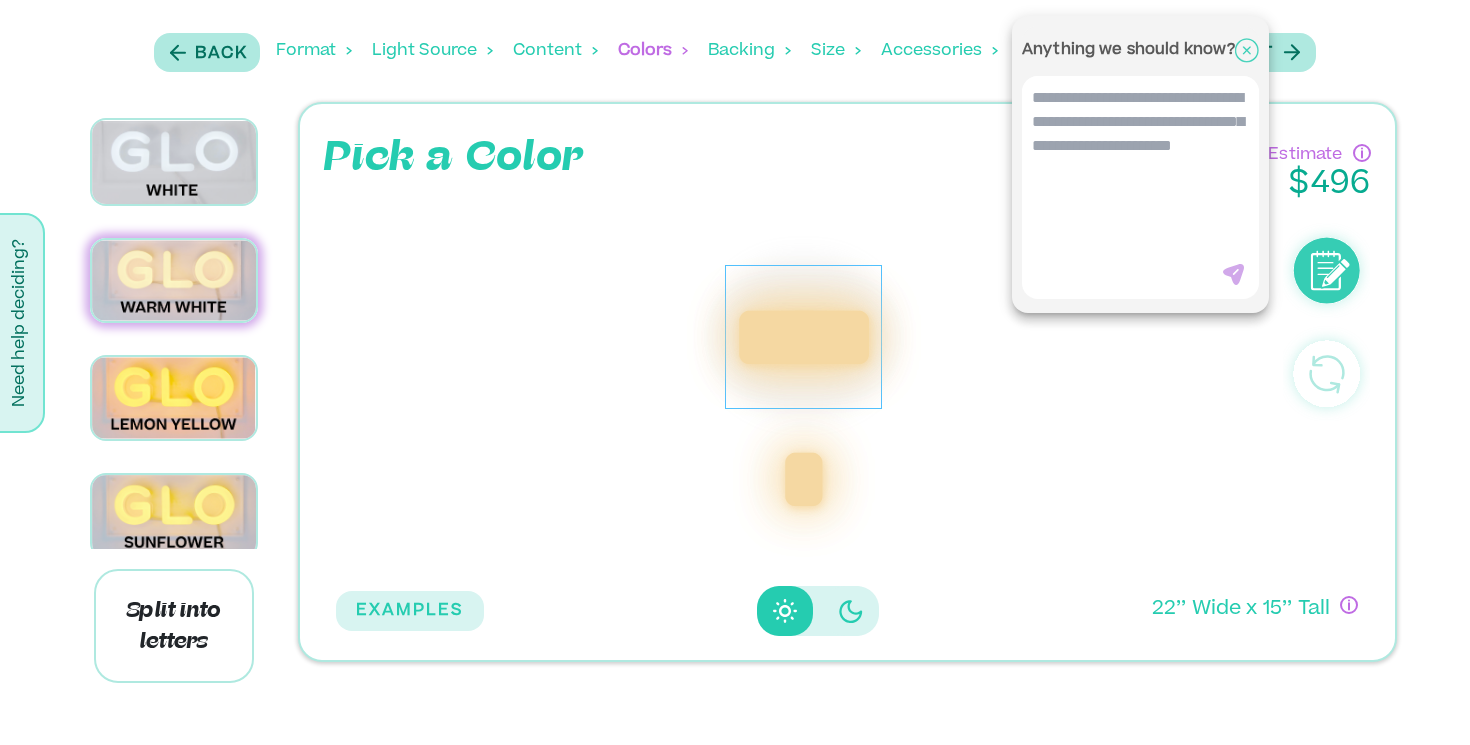 click at bounding box center (735, 372) 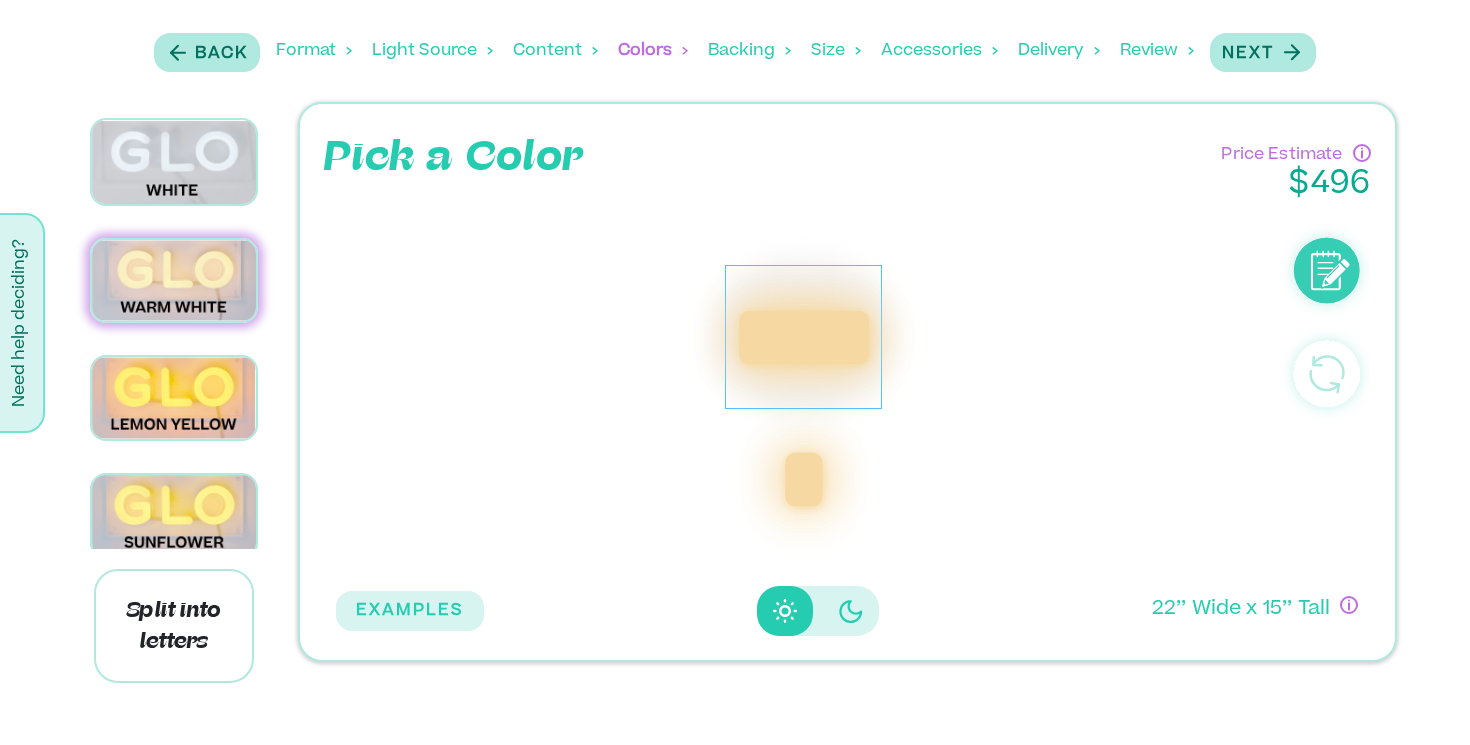 click on "22 ’’ Wide x   15 ’’ Tall" at bounding box center [1241, 610] 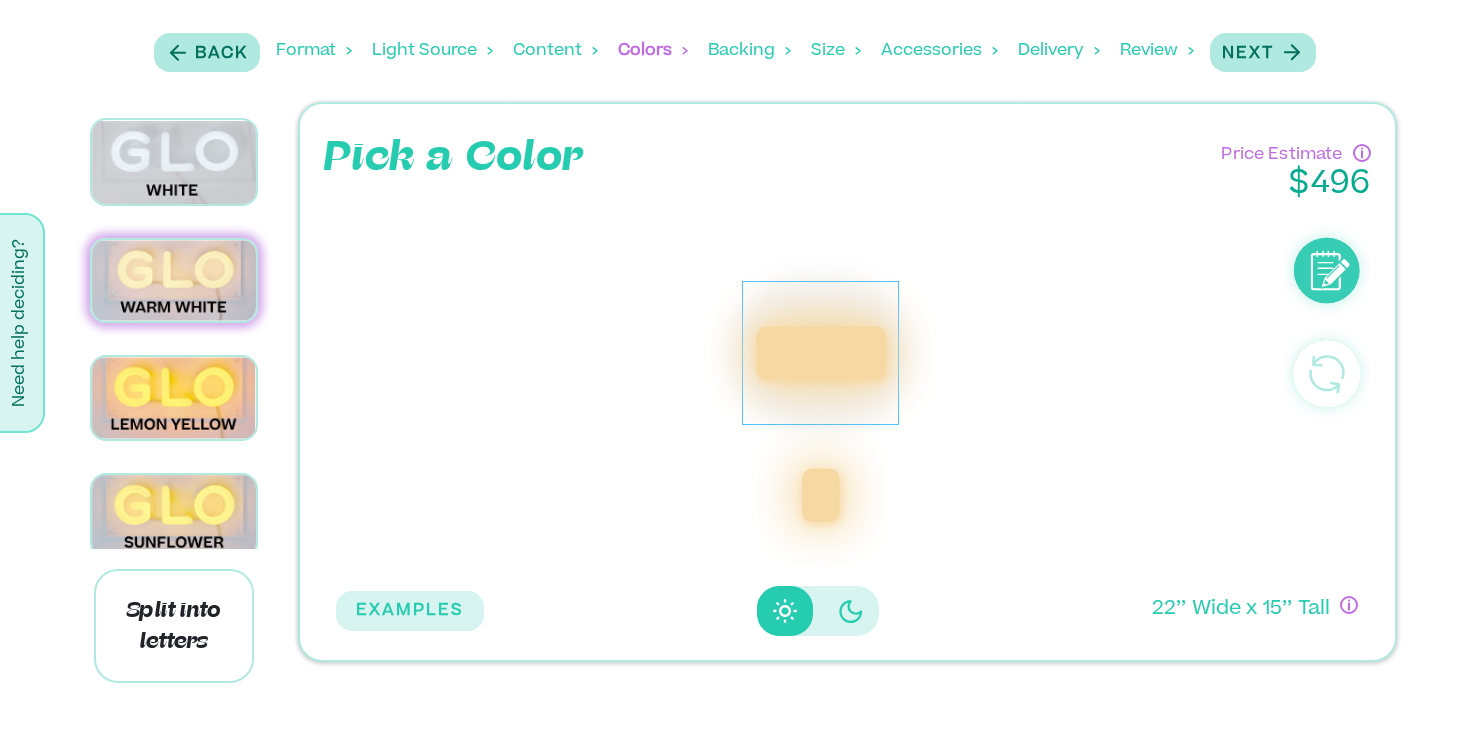 drag, startPoint x: 880, startPoint y: 458, endPoint x: 875, endPoint y: 420, distance: 38.327538 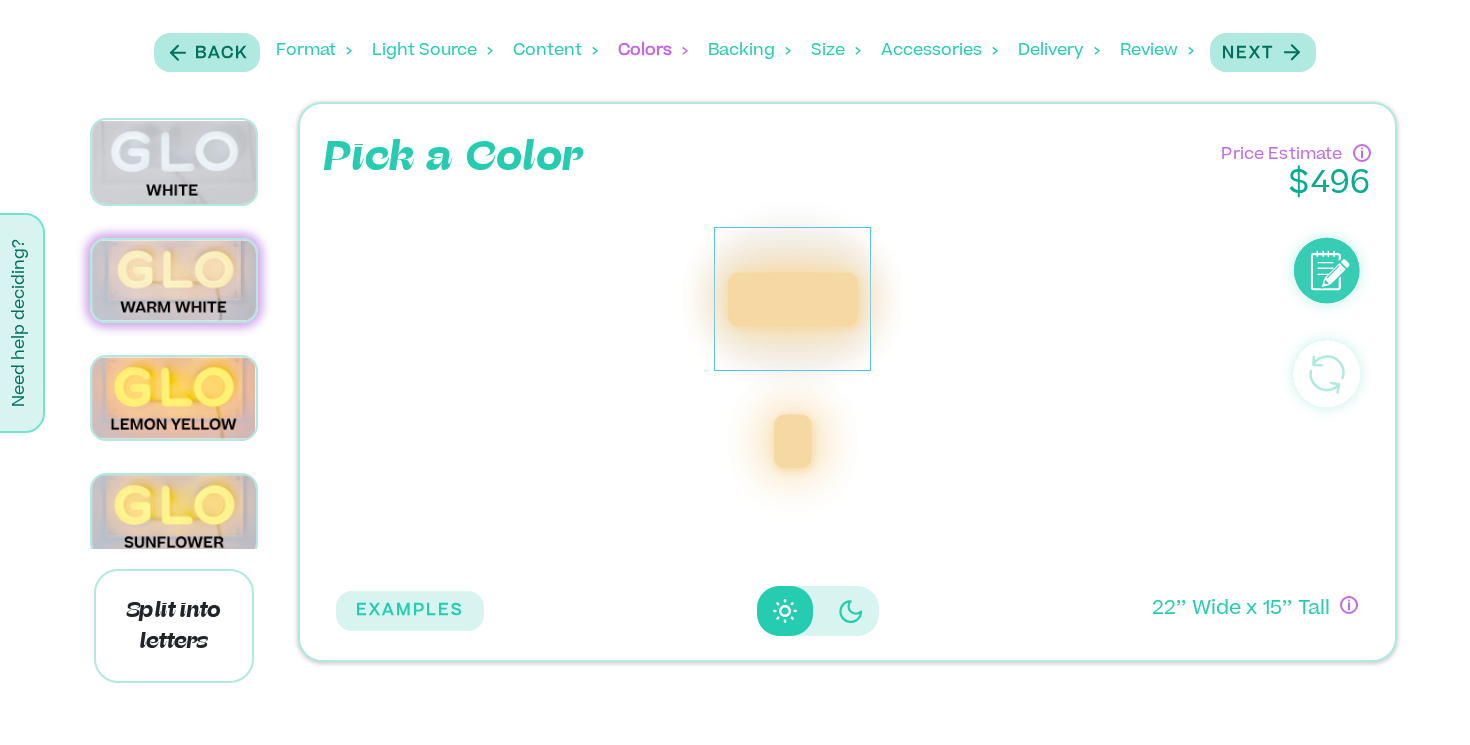 click on "******" at bounding box center [803, 389] 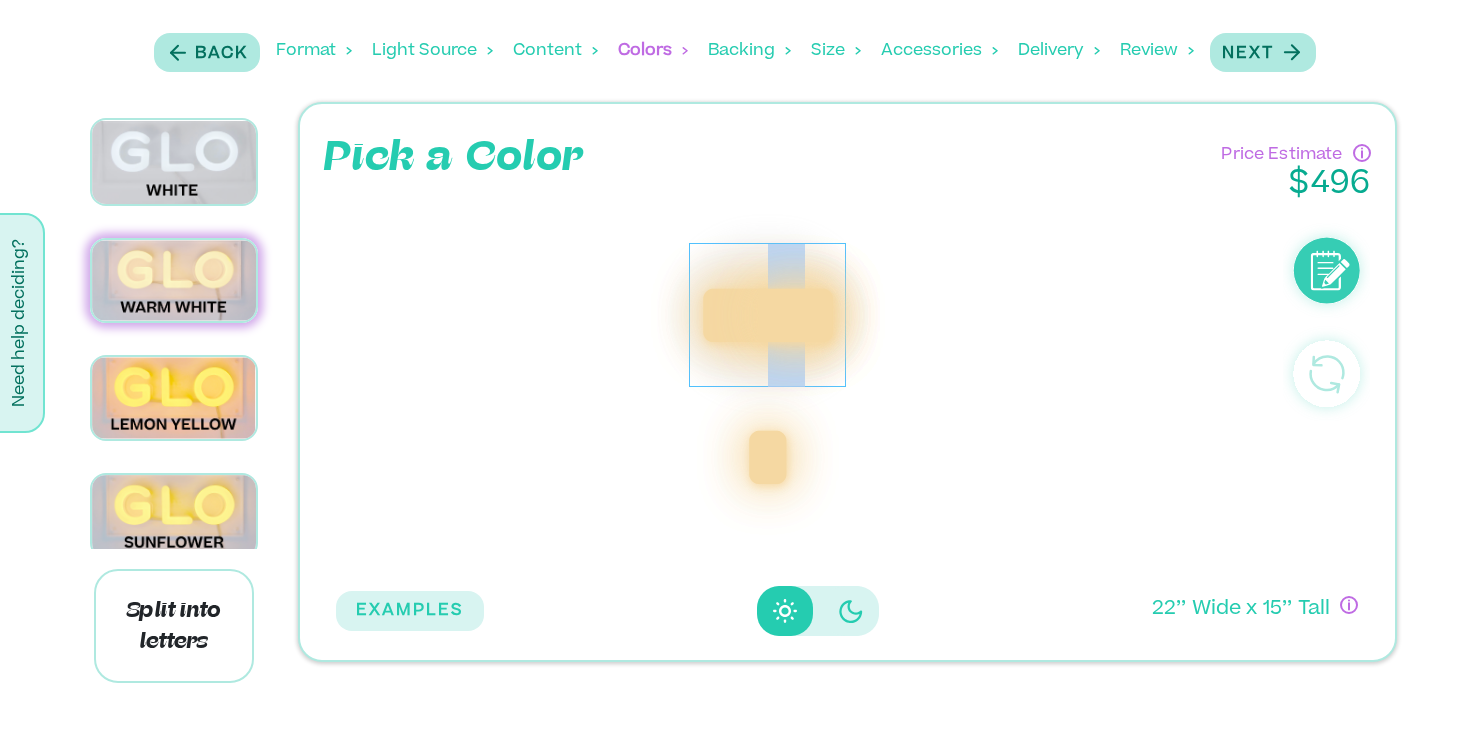 drag, startPoint x: 788, startPoint y: 392, endPoint x: 674, endPoint y: 440, distance: 123.69317 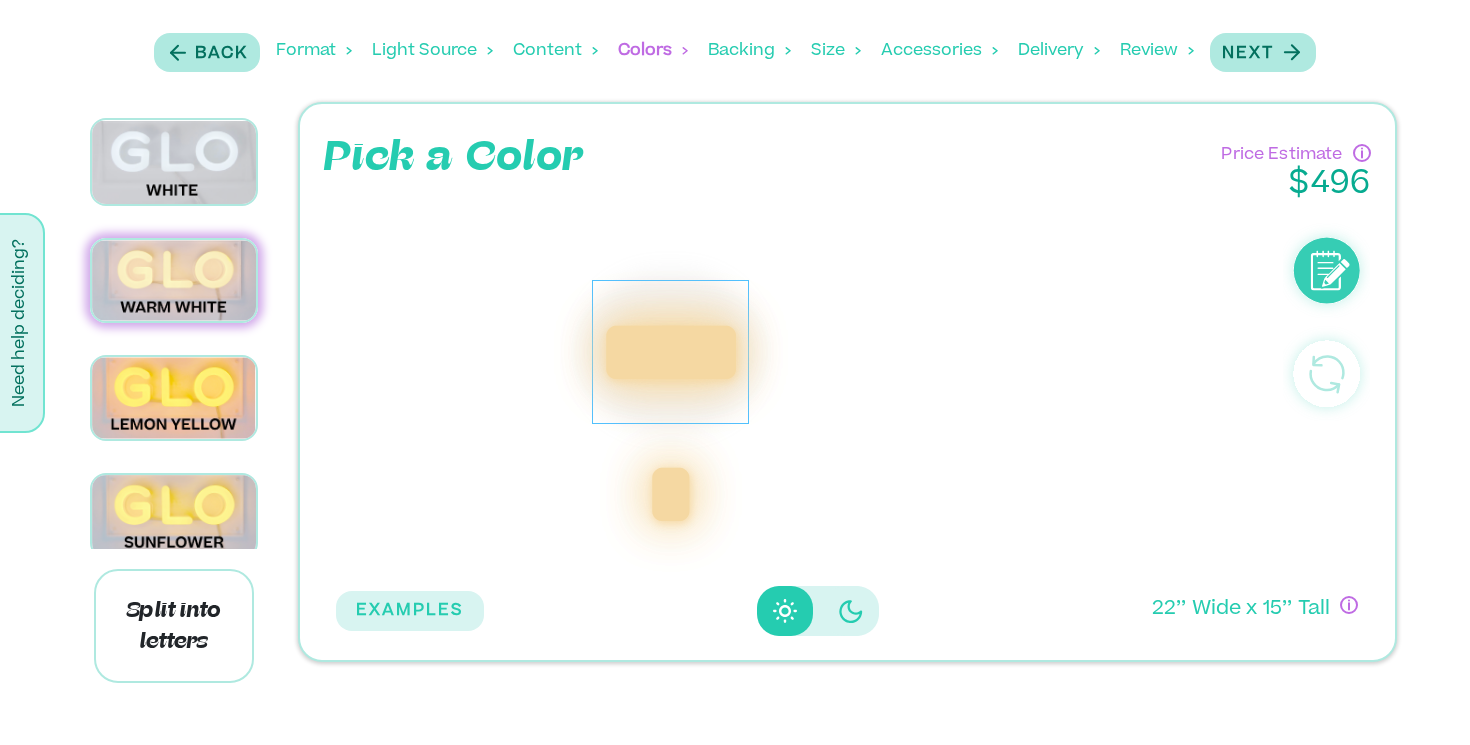 click on "******" at bounding box center [671, 352] 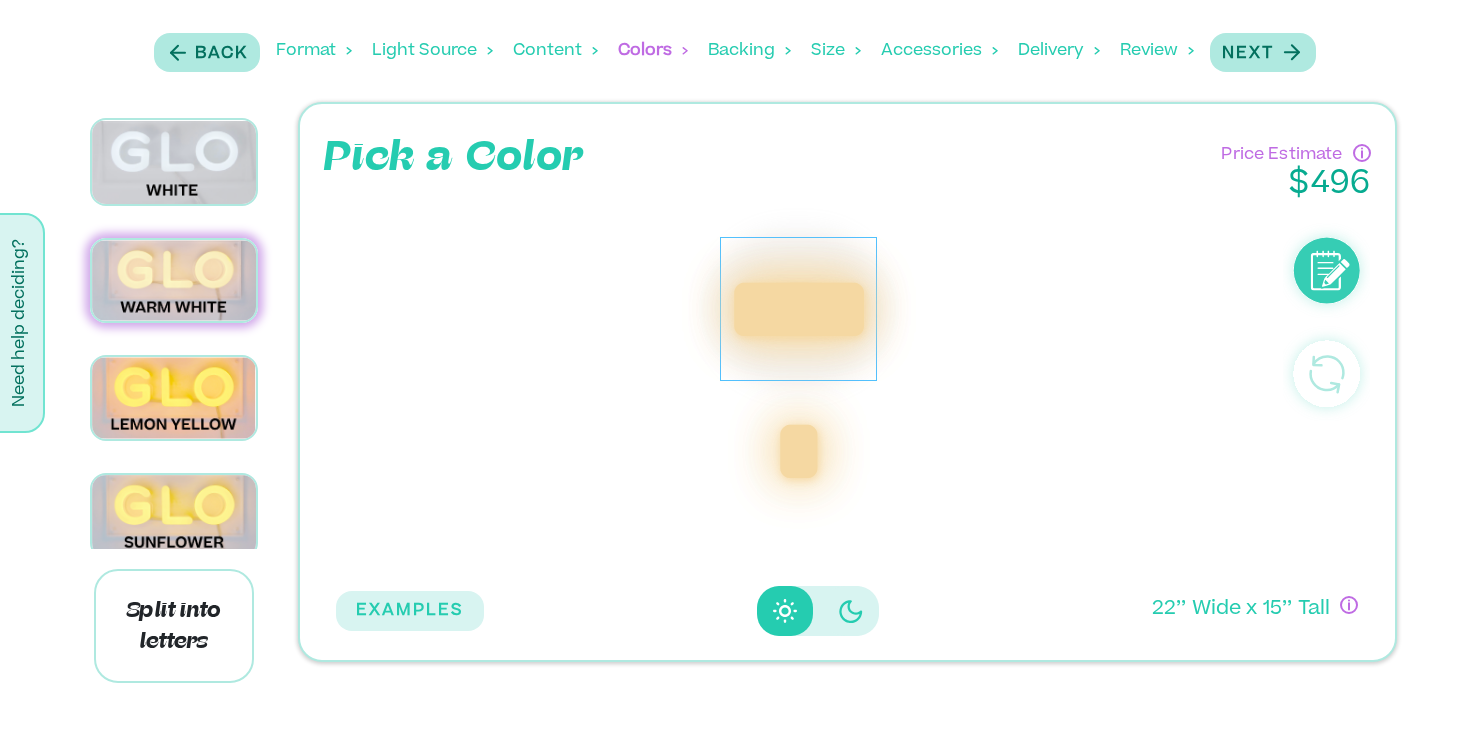 drag, startPoint x: 697, startPoint y: 412, endPoint x: 825, endPoint y: 369, distance: 135.02963 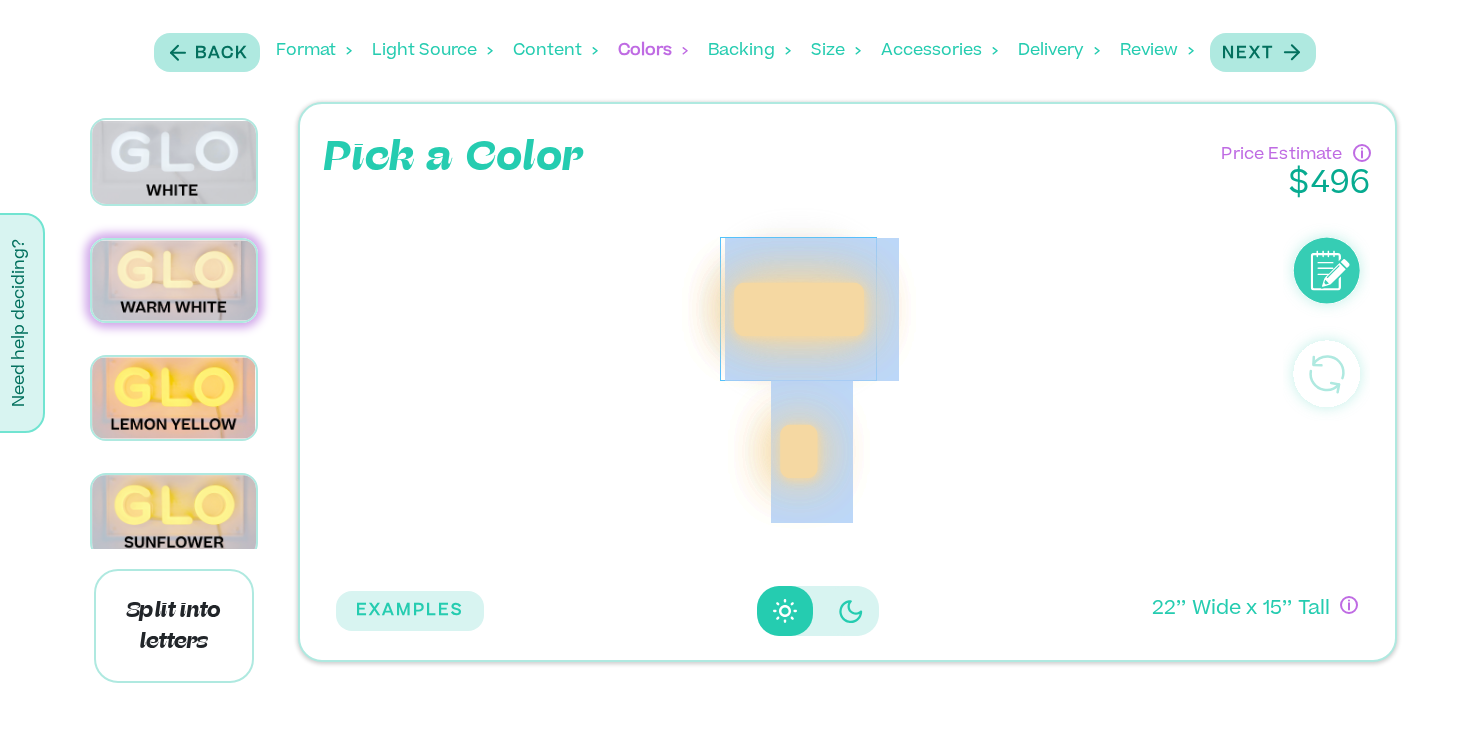 click on "******" at bounding box center [803, 389] 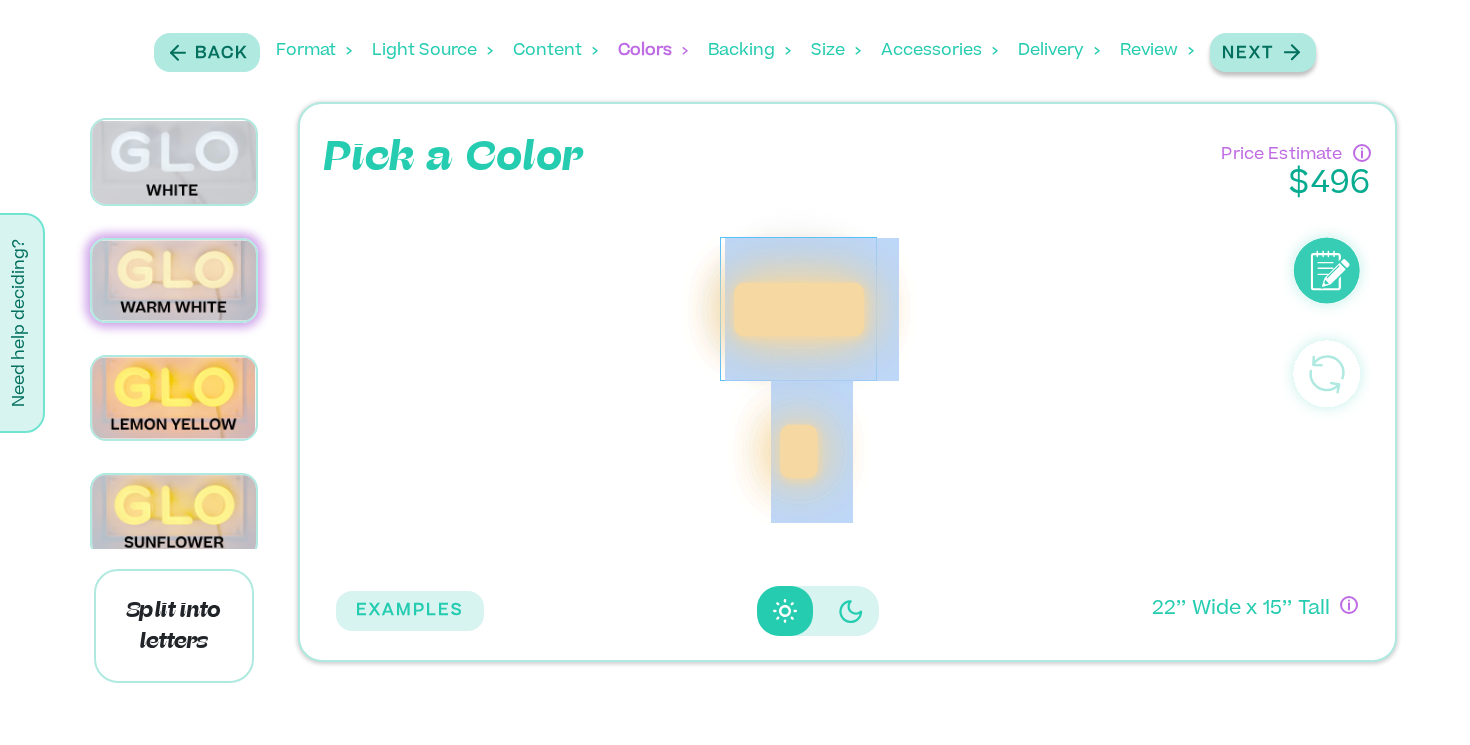 click on "Next" at bounding box center [1248, 54] 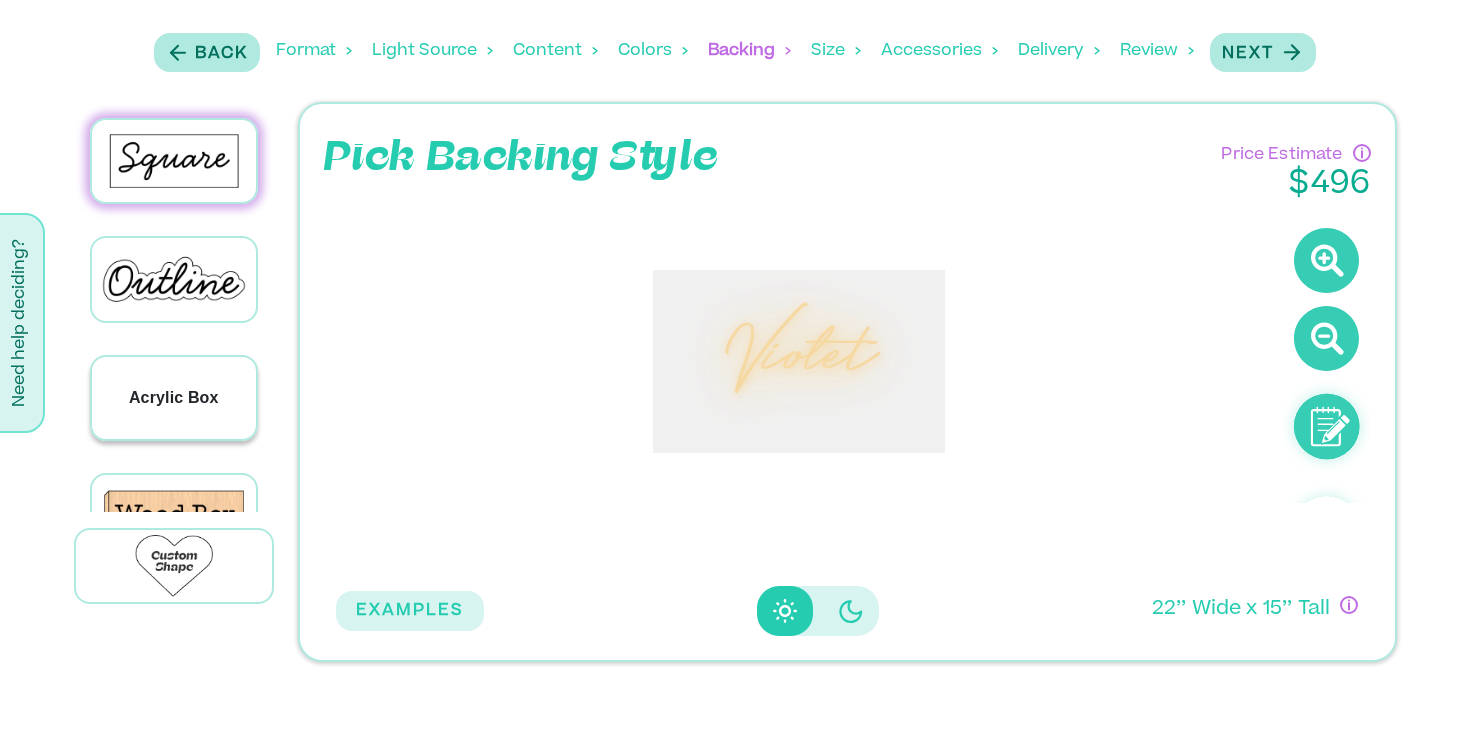 type 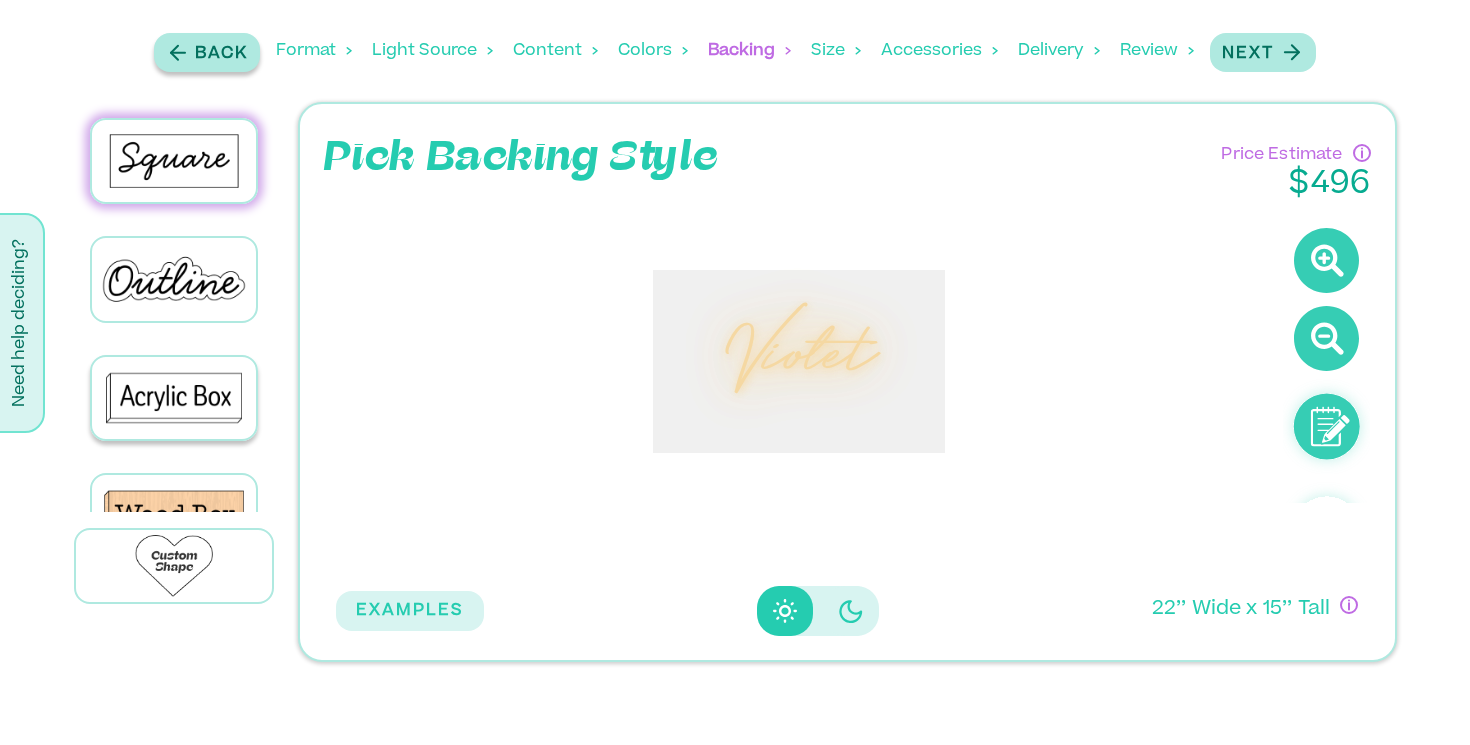 click 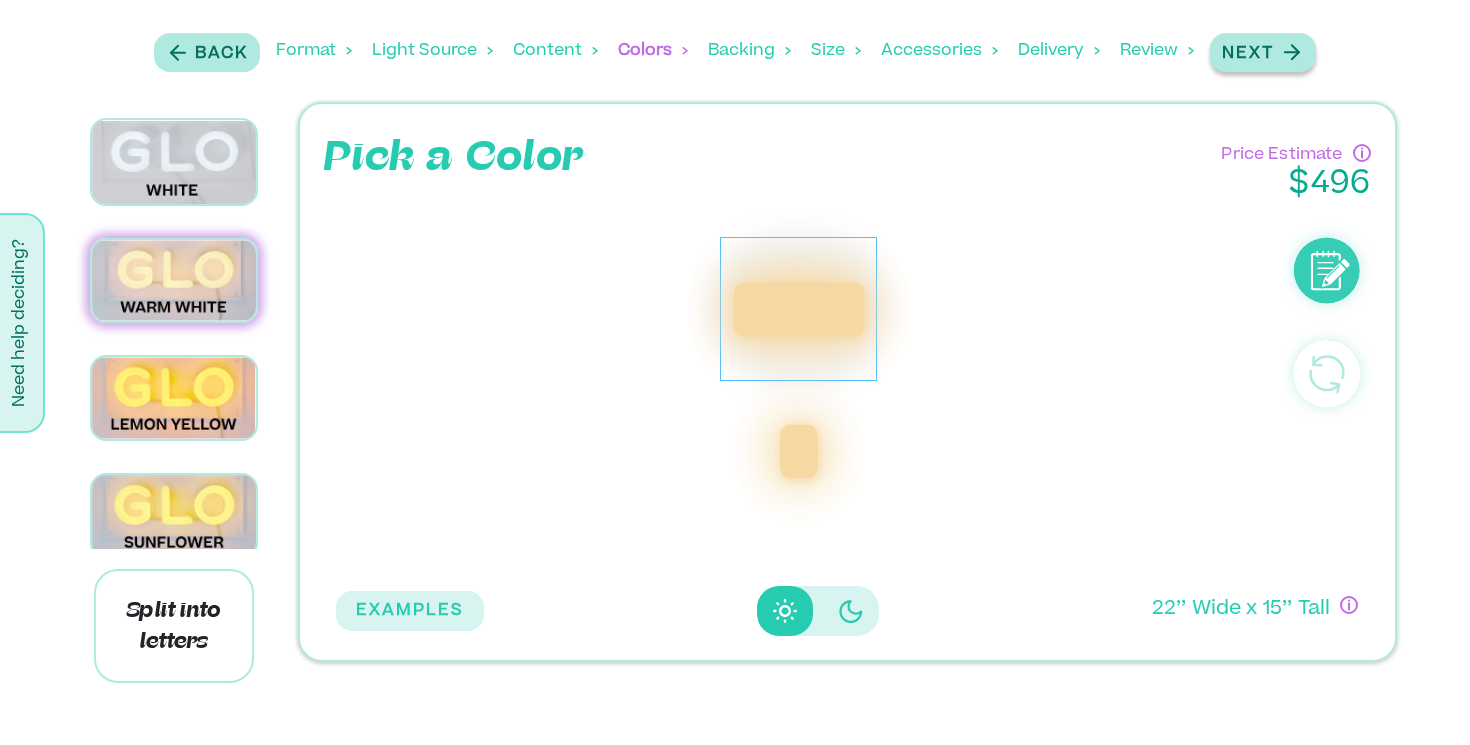 click on "Next" at bounding box center [1248, 54] 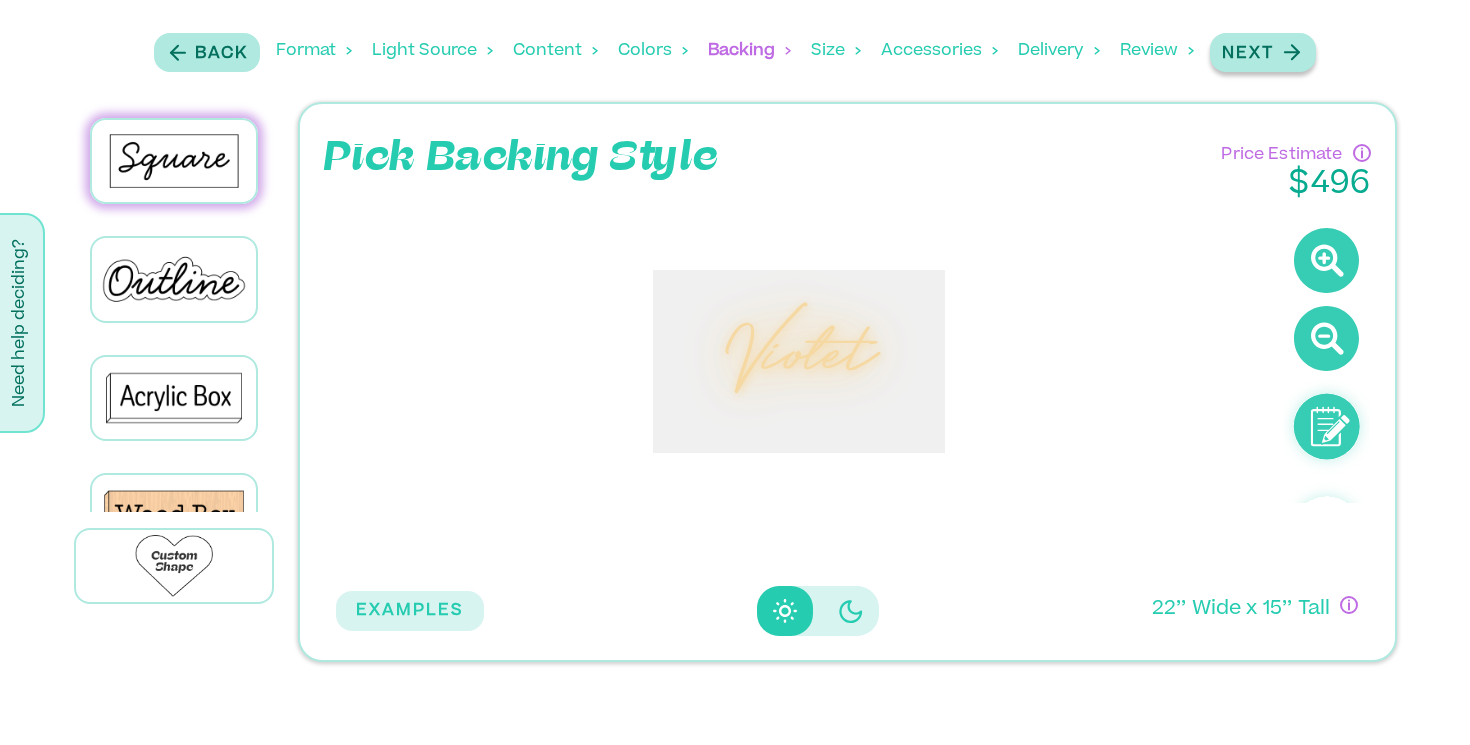 click on "Next" at bounding box center (1248, 54) 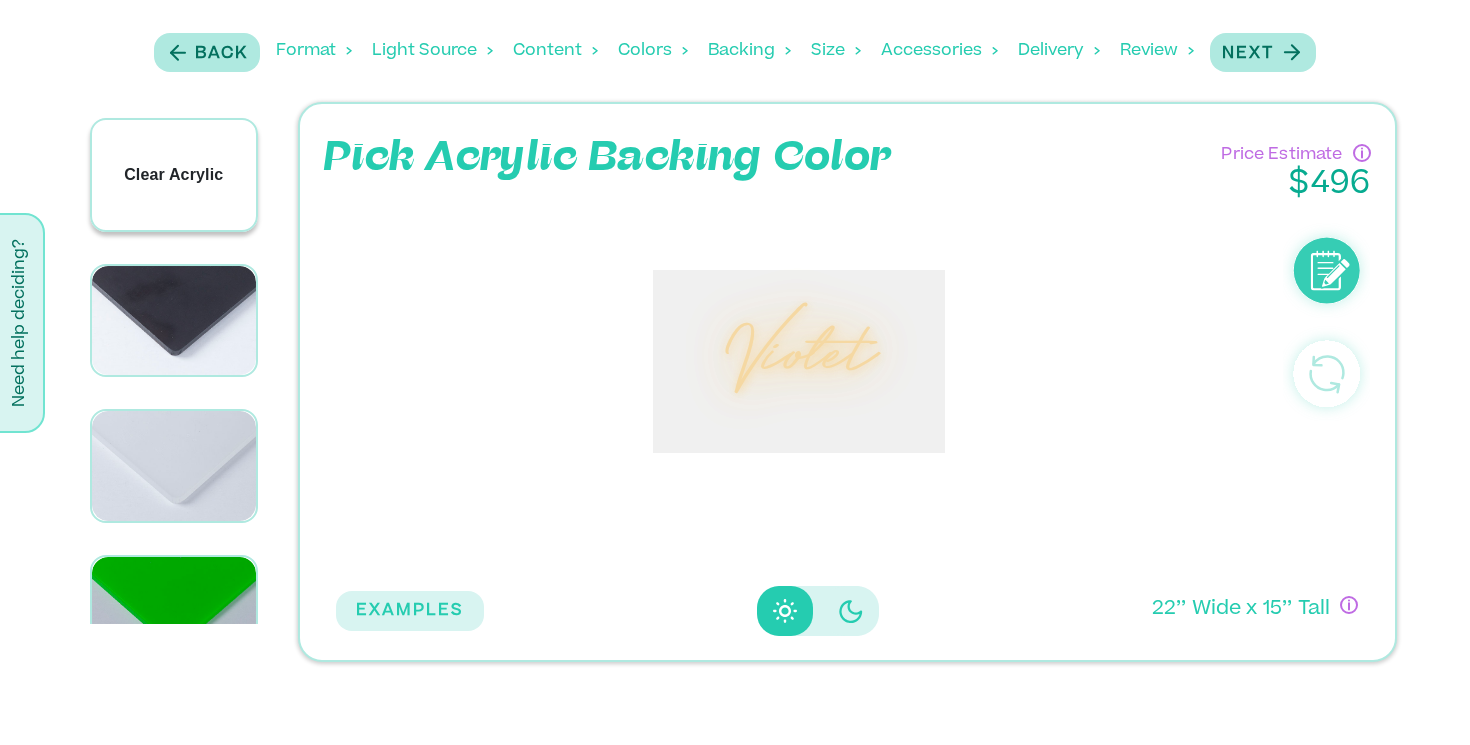 click on "Clear Acrylic" at bounding box center [173, 175] 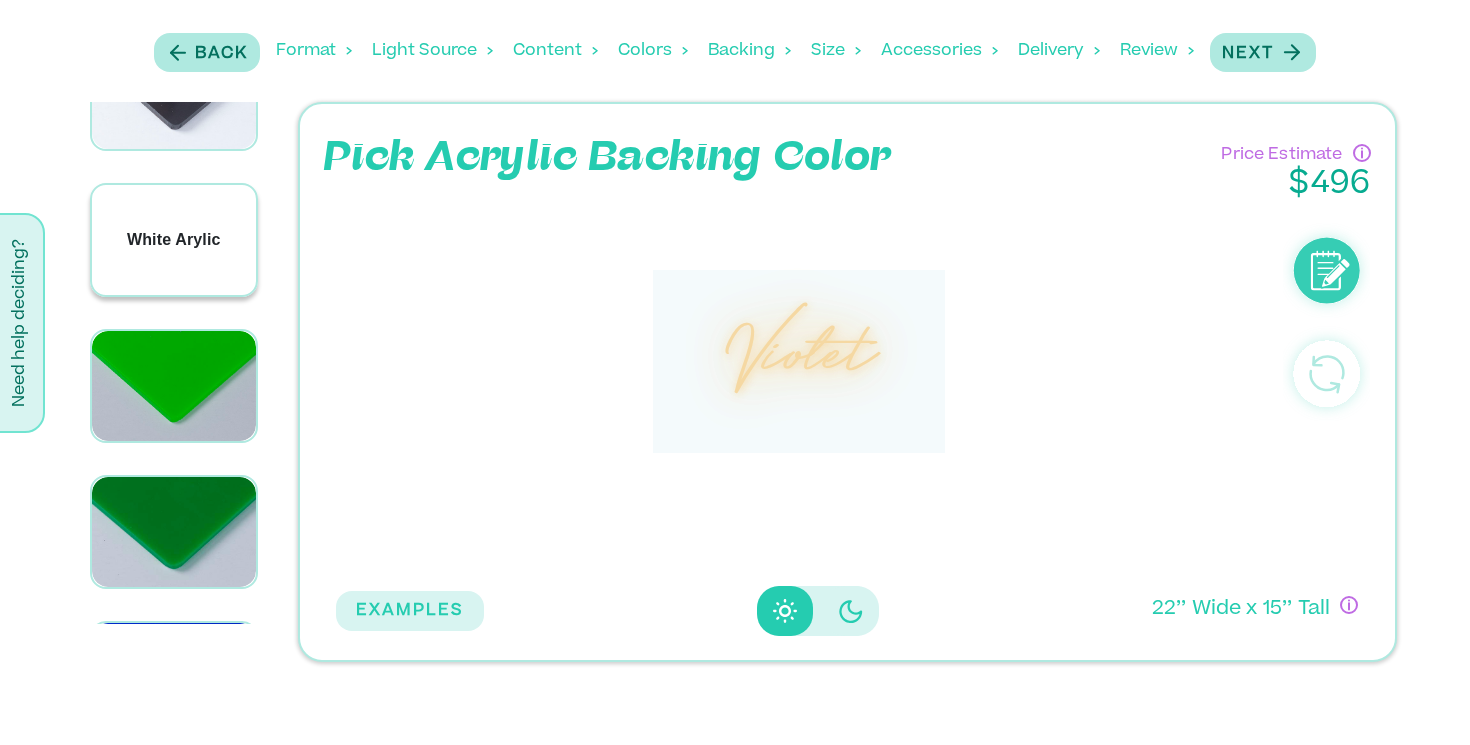 click on "White Arylic" at bounding box center (174, 240) 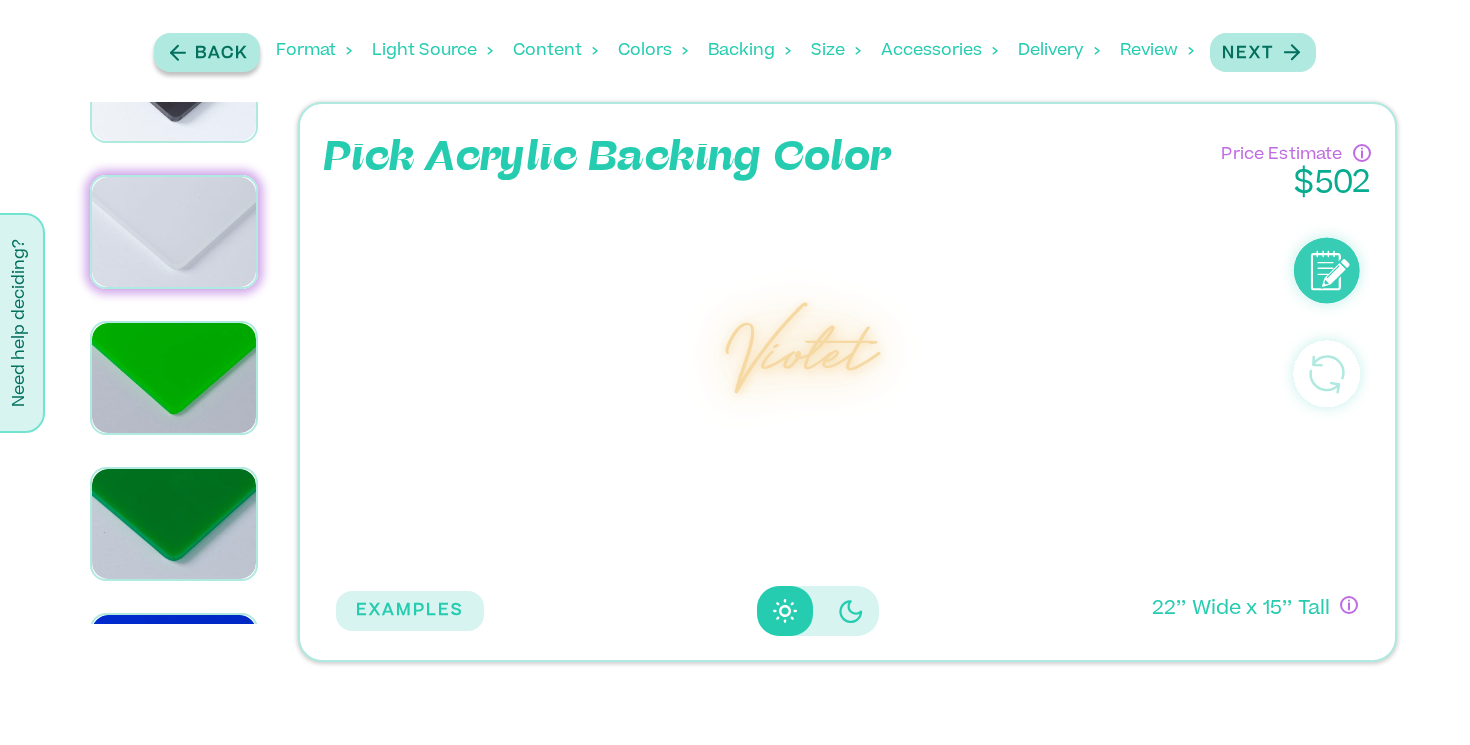 click on "Back" at bounding box center (207, 52) 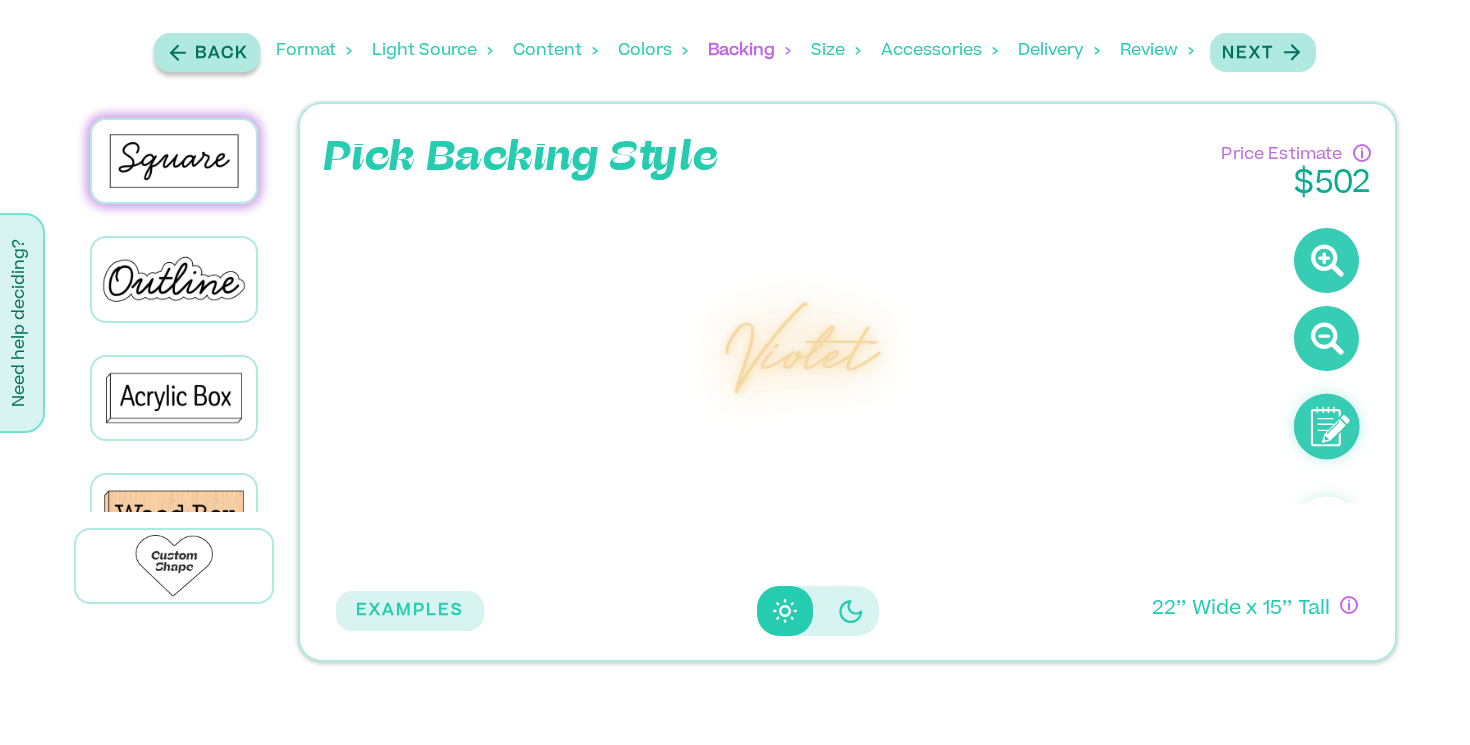 click on "Back" at bounding box center [221, 54] 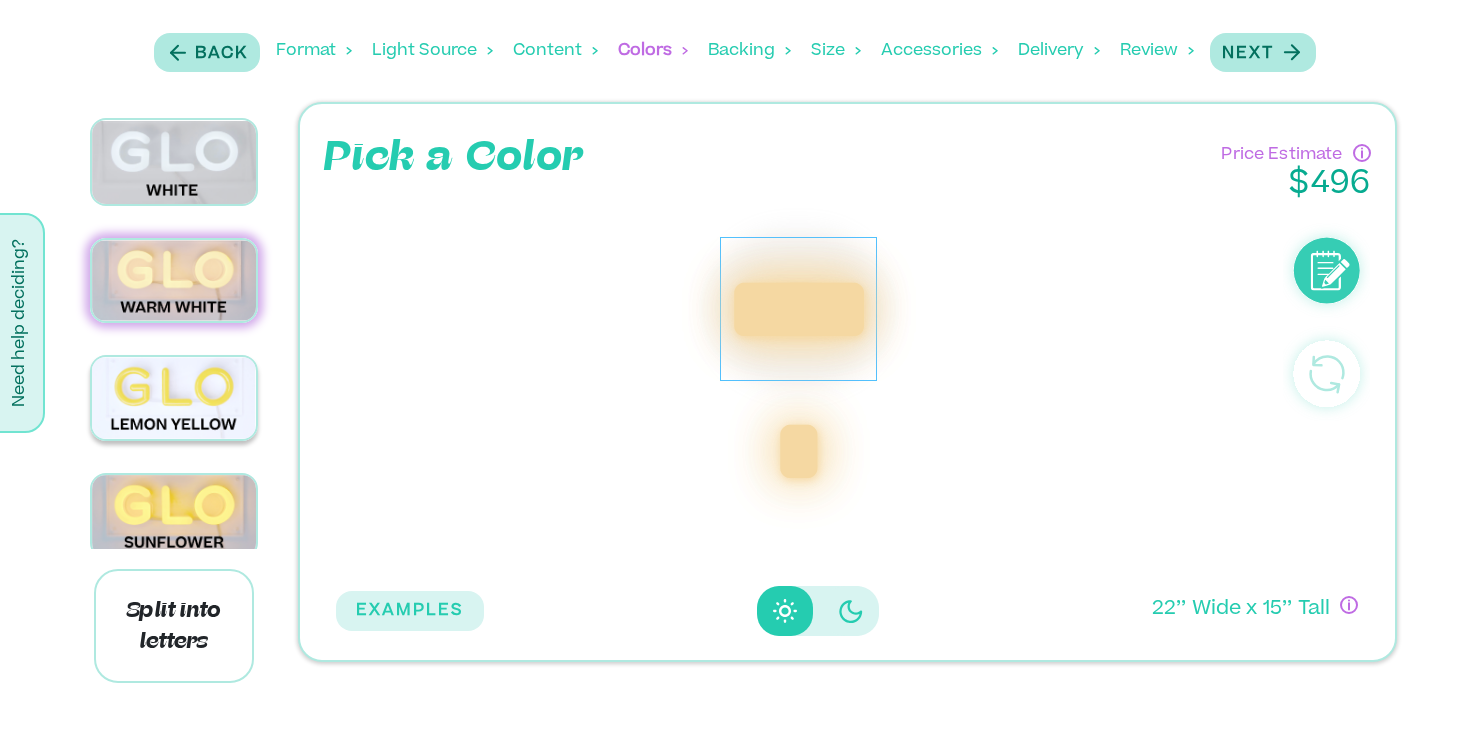 scroll, scrollTop: 13, scrollLeft: 0, axis: vertical 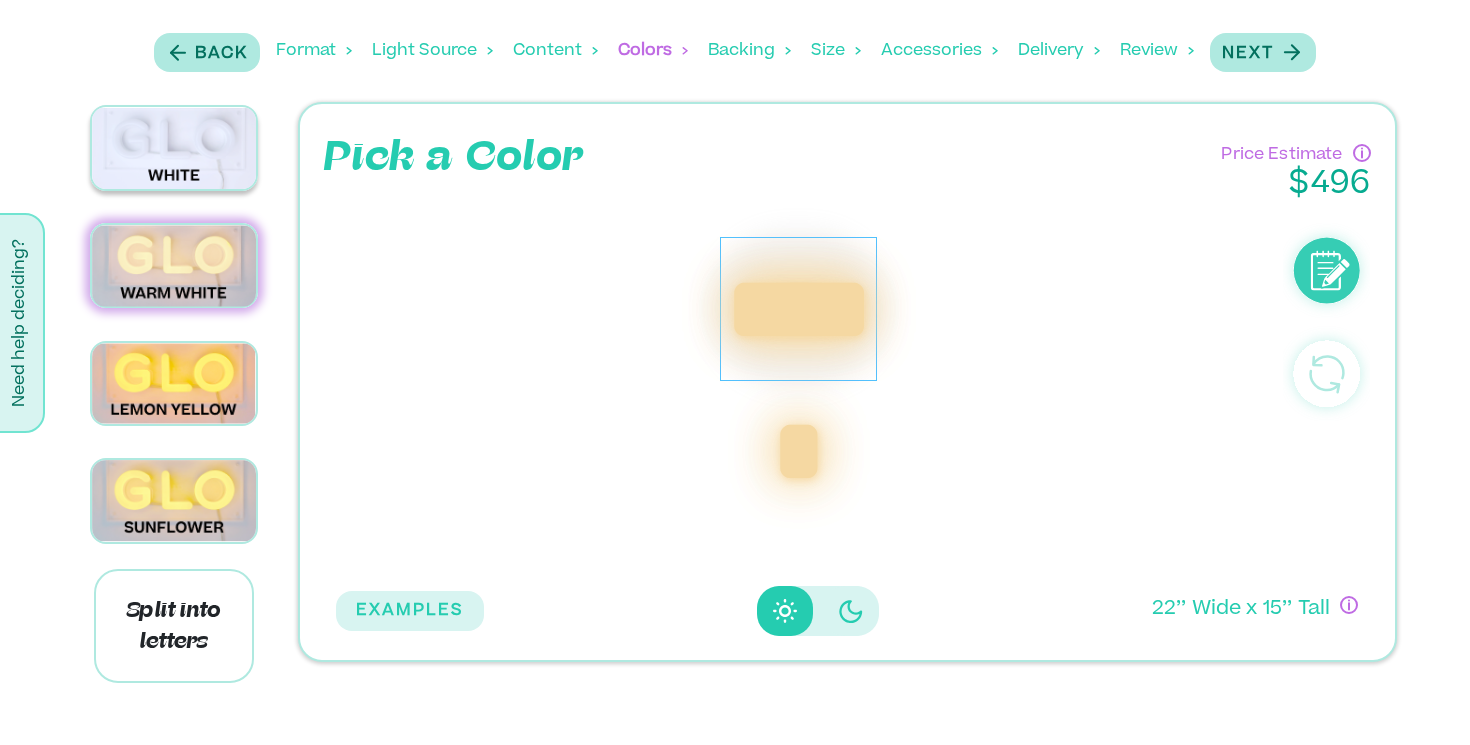 click at bounding box center [174, 148] 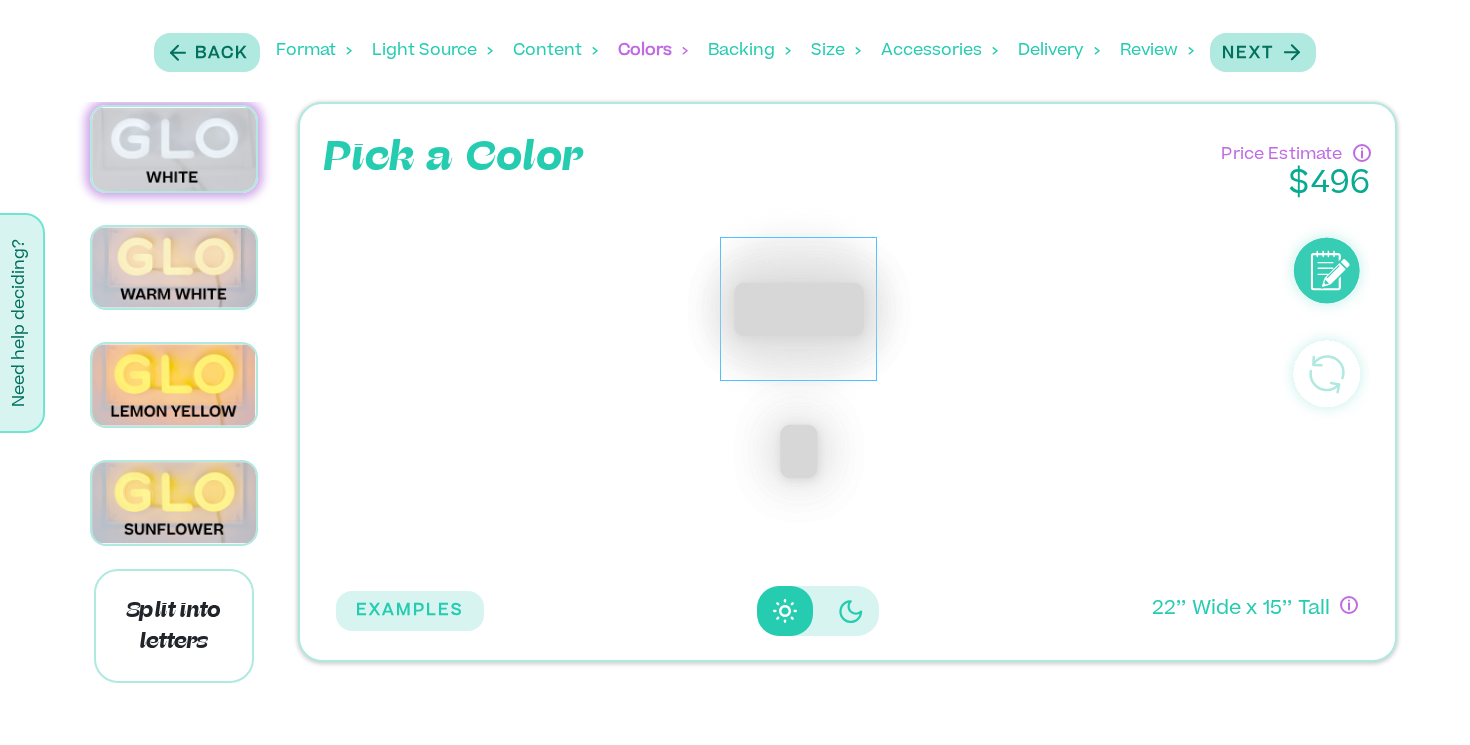 click on "******" at bounding box center (803, 389) 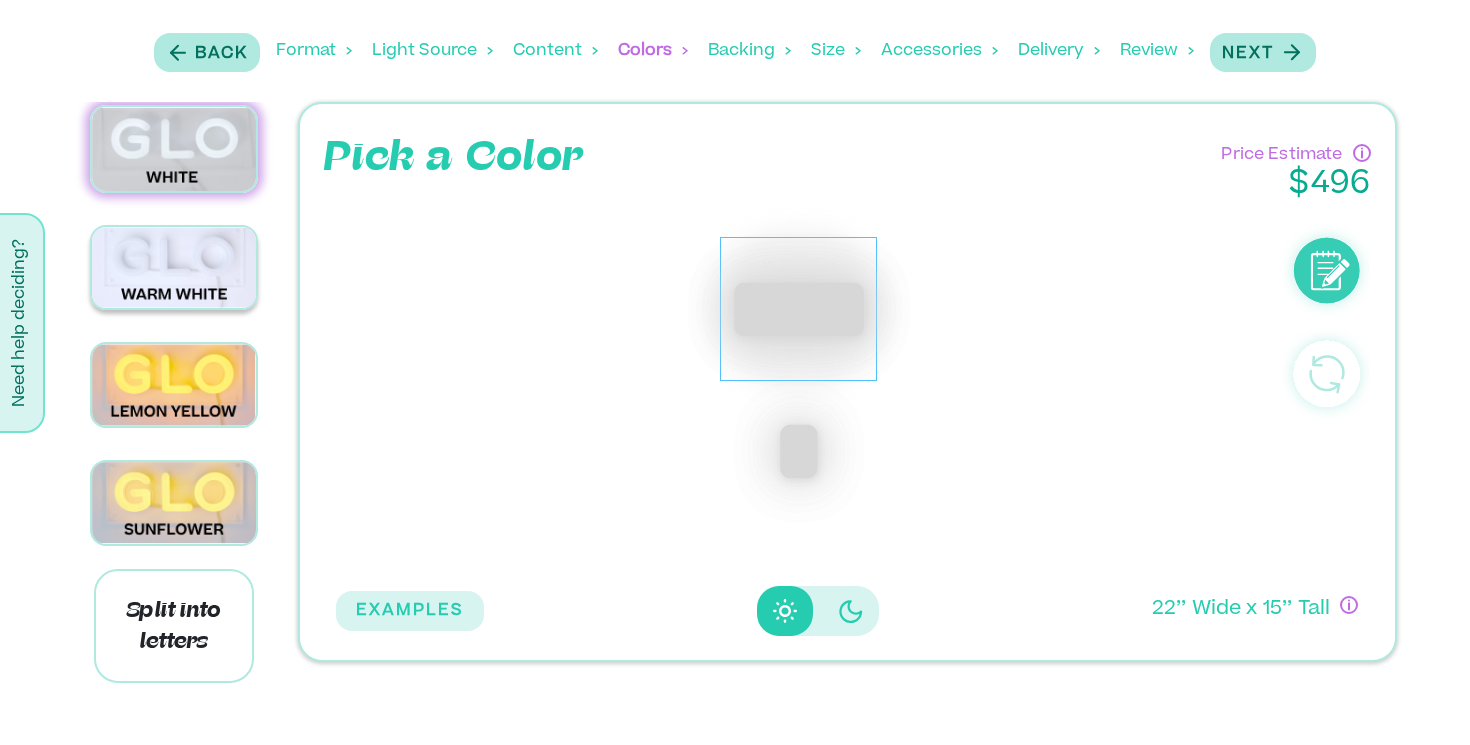 click at bounding box center [174, 268] 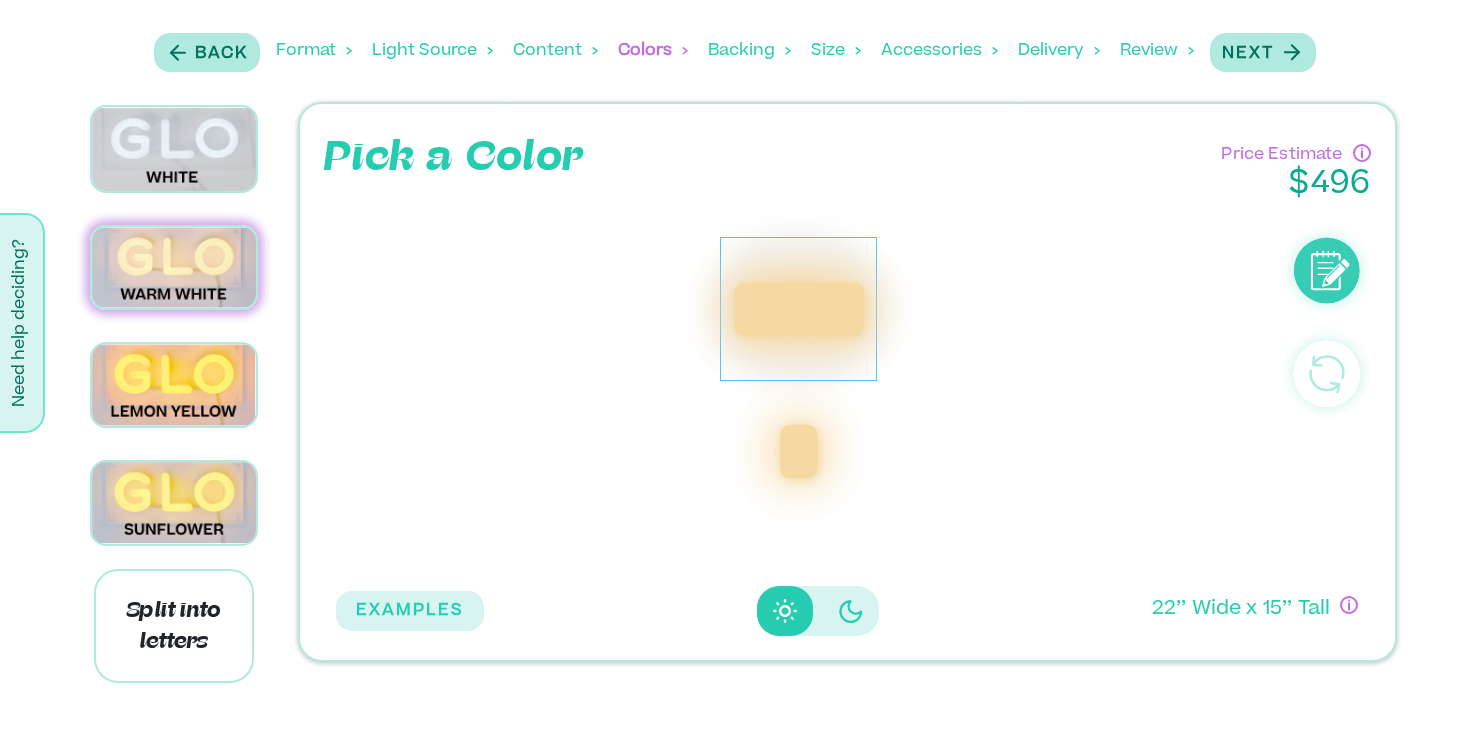 click on "******" at bounding box center [803, 389] 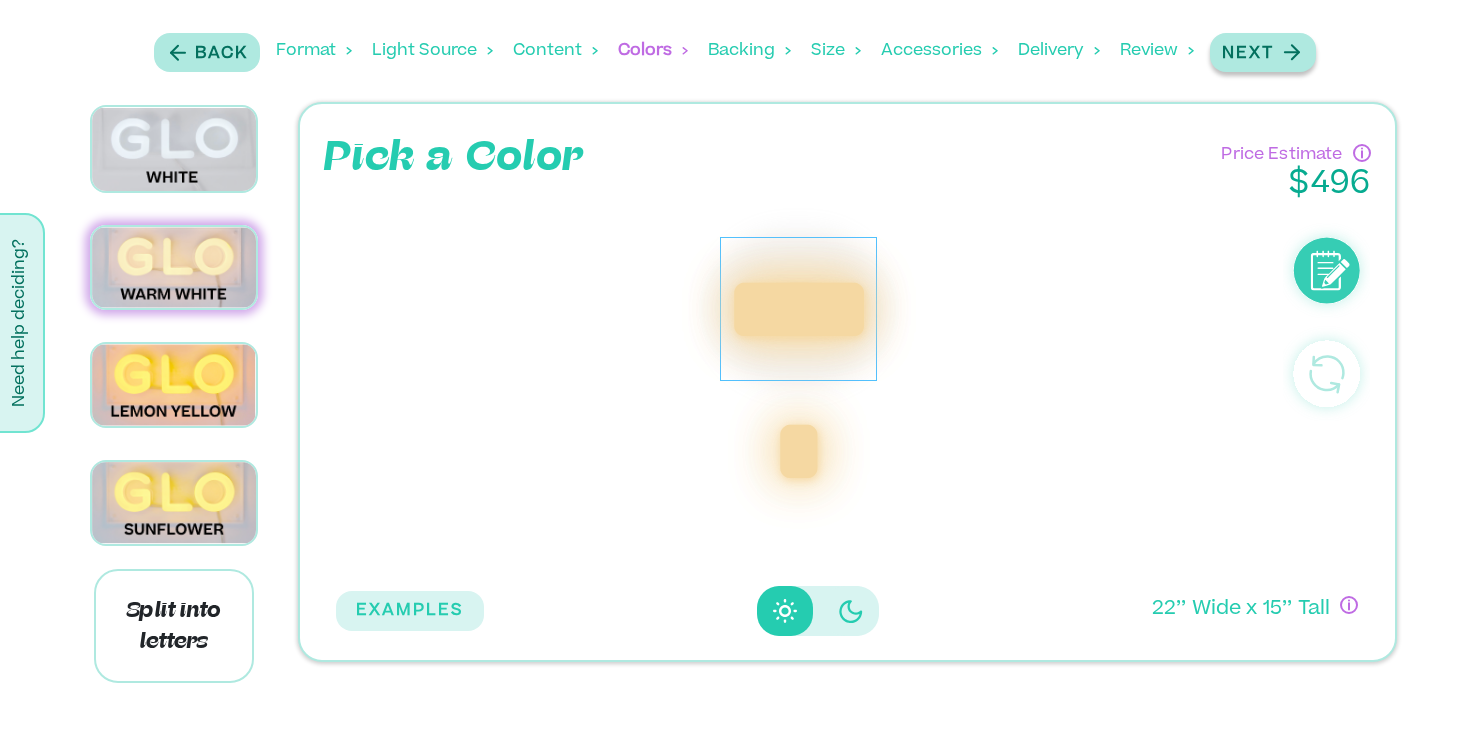 click on "Next" at bounding box center [1248, 54] 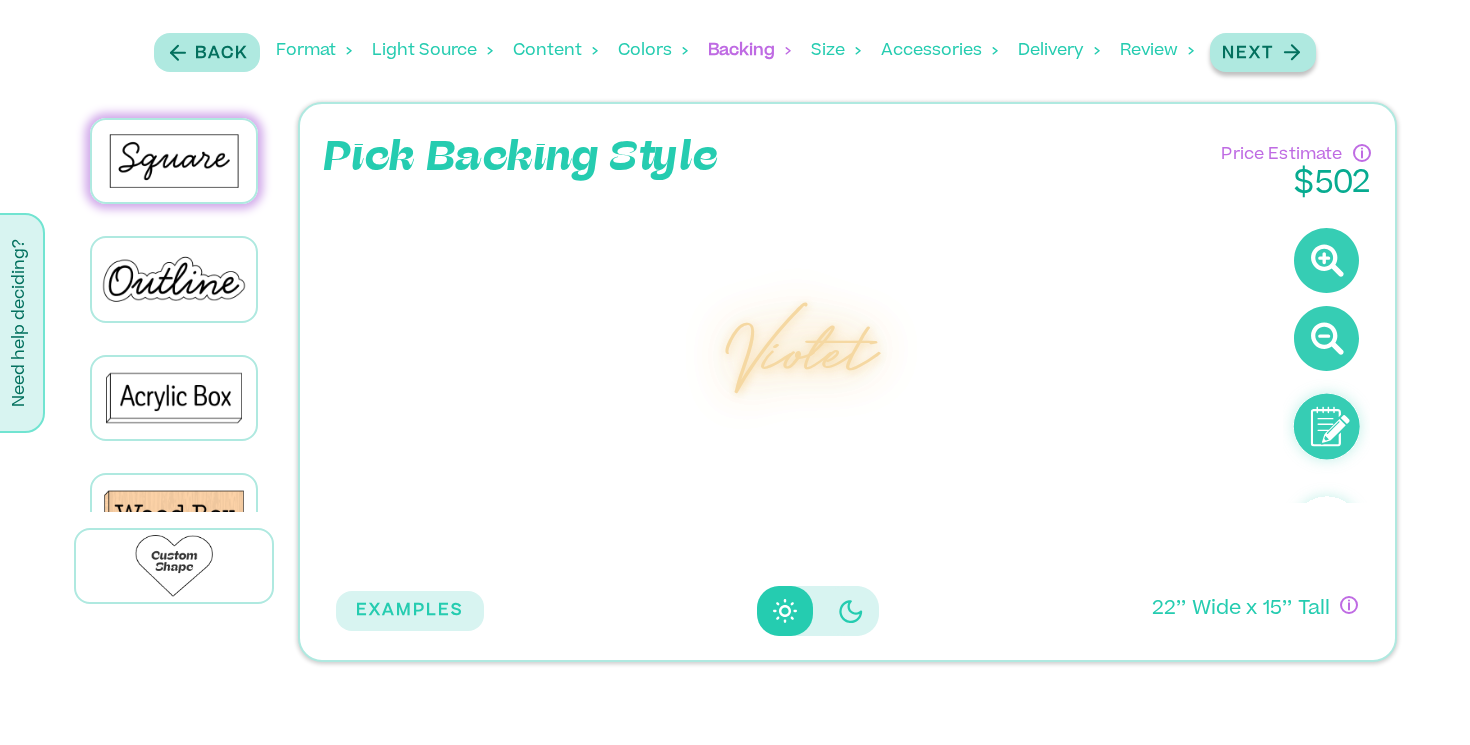 click on "Next" at bounding box center (1263, 52) 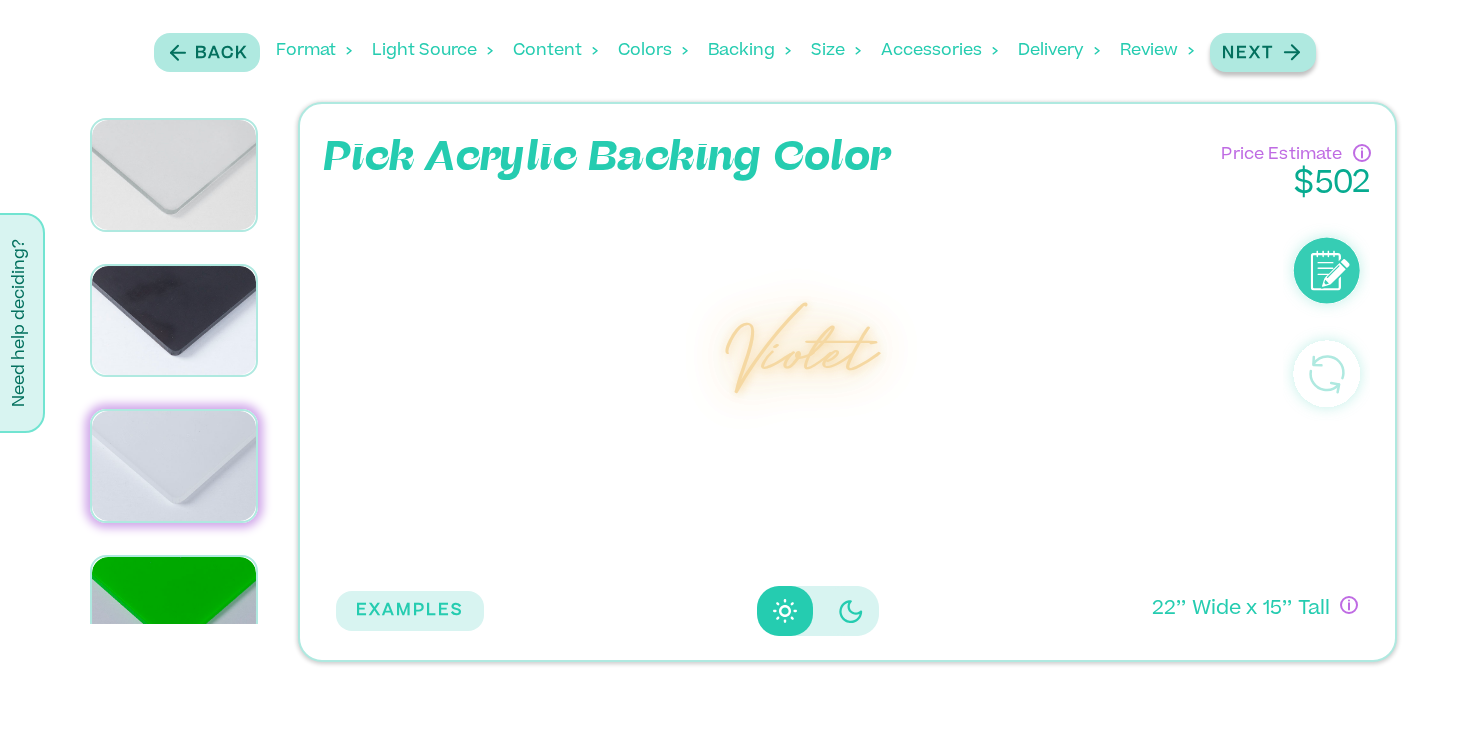click on "Next" at bounding box center [1263, 52] 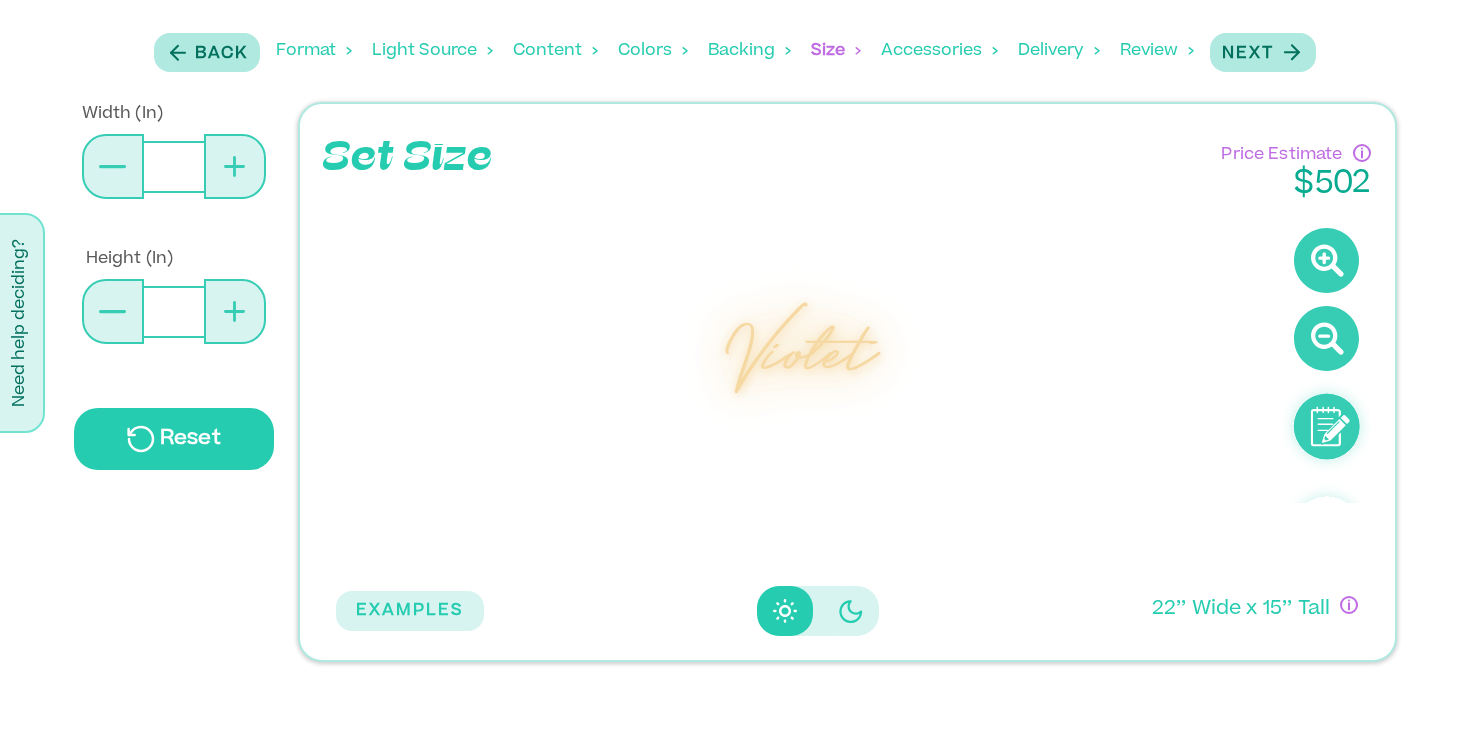 click 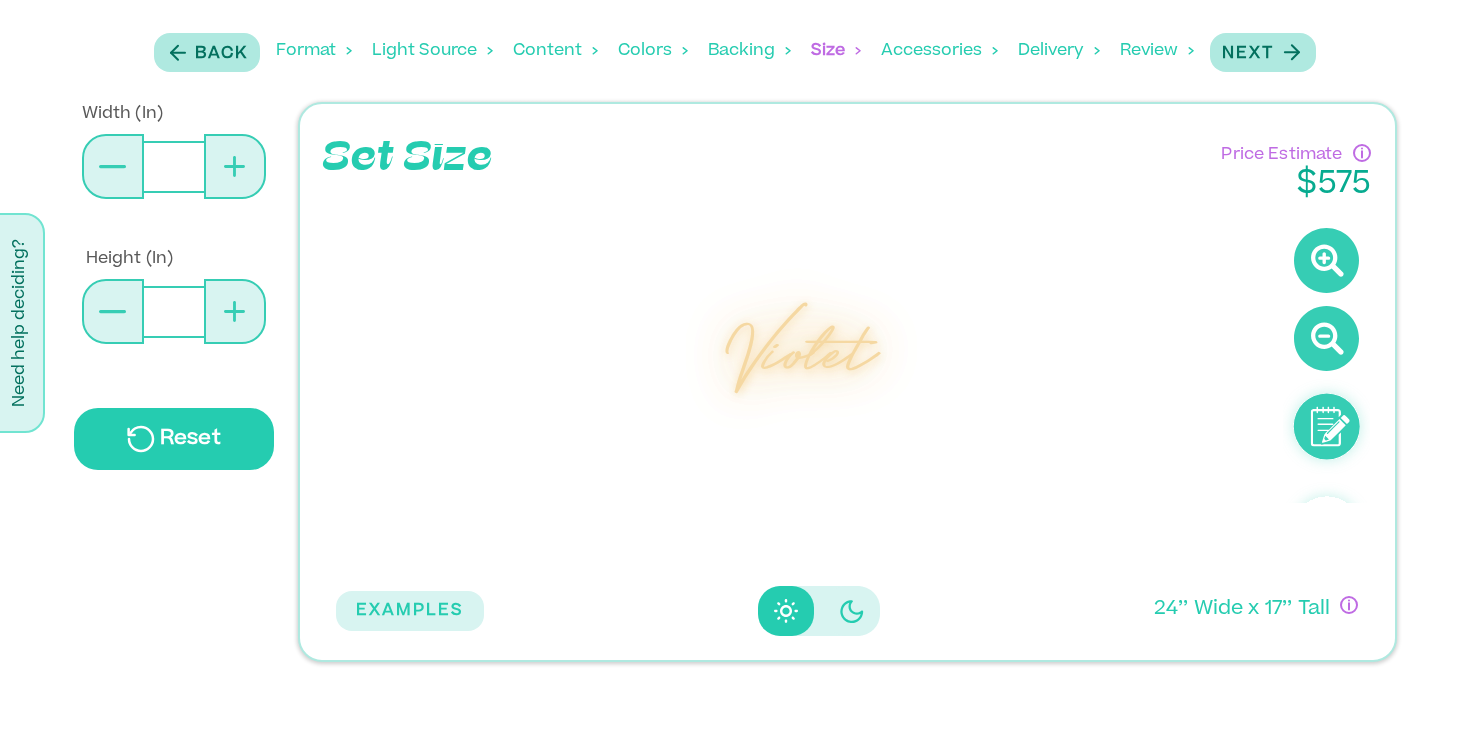 click 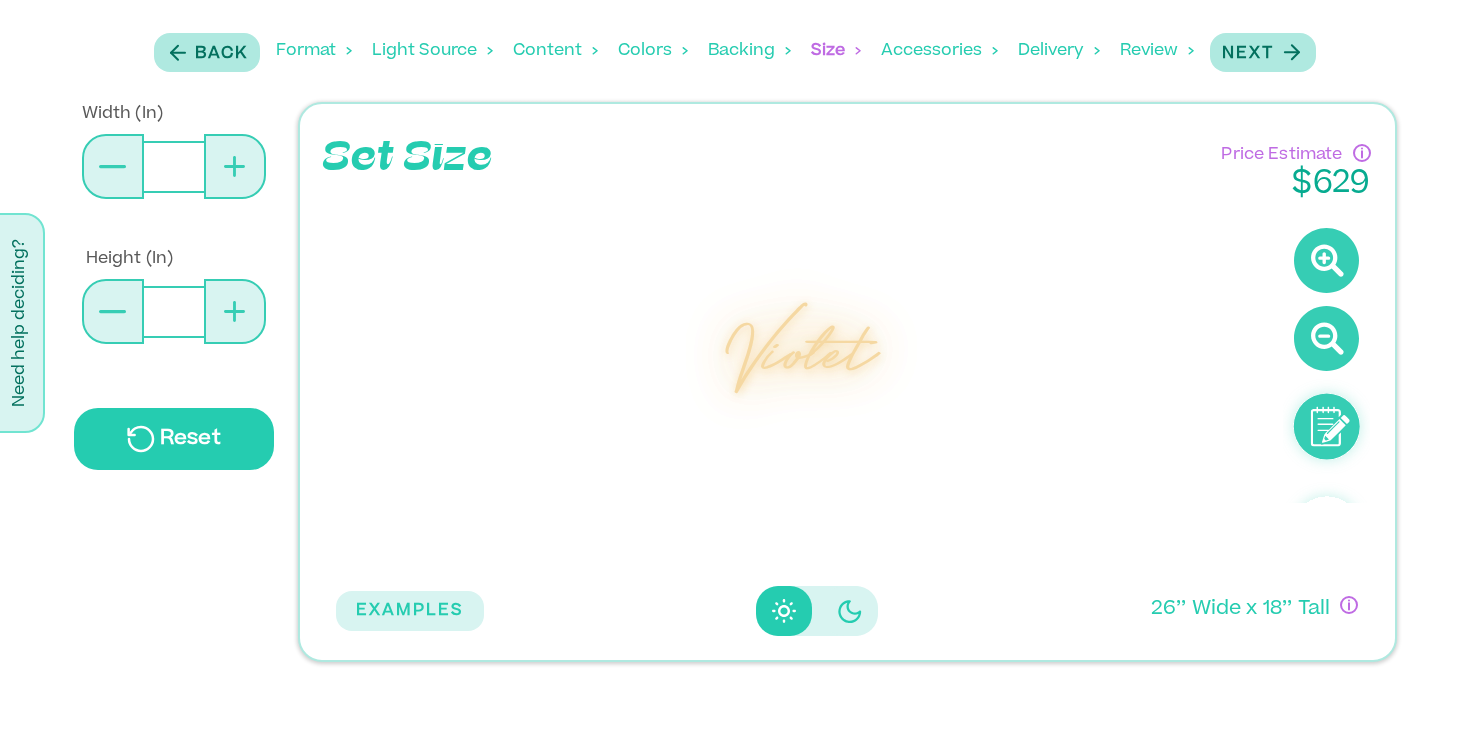 click 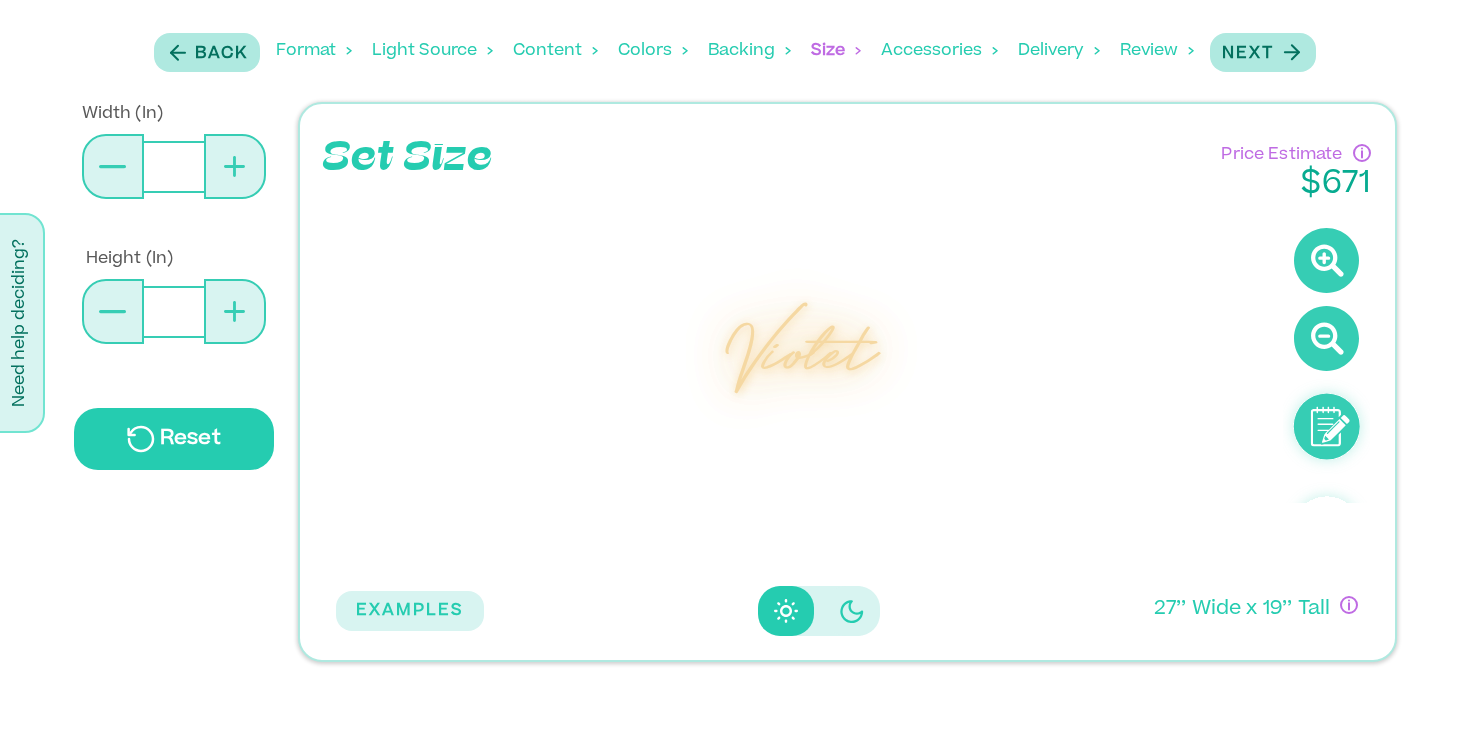 click at bounding box center (235, 311) 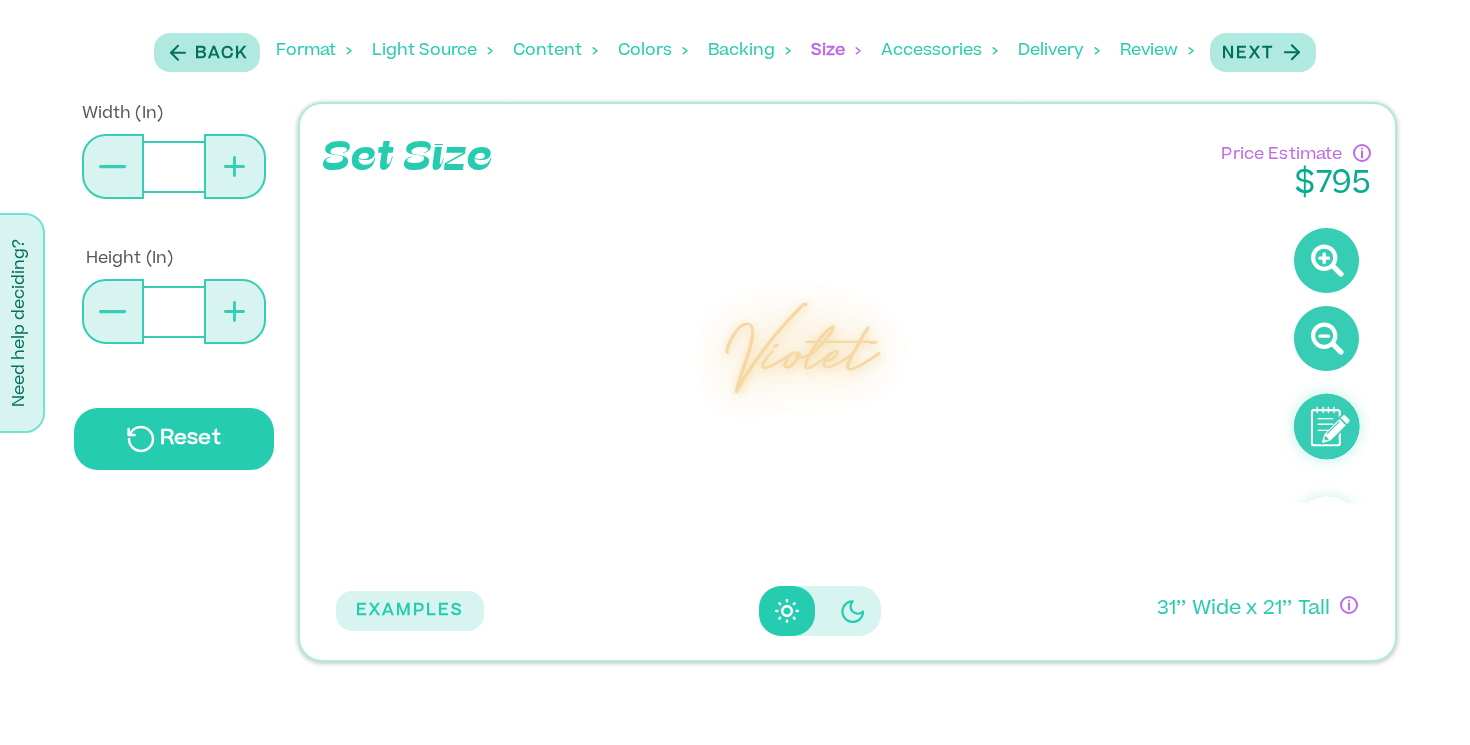click at bounding box center [235, 311] 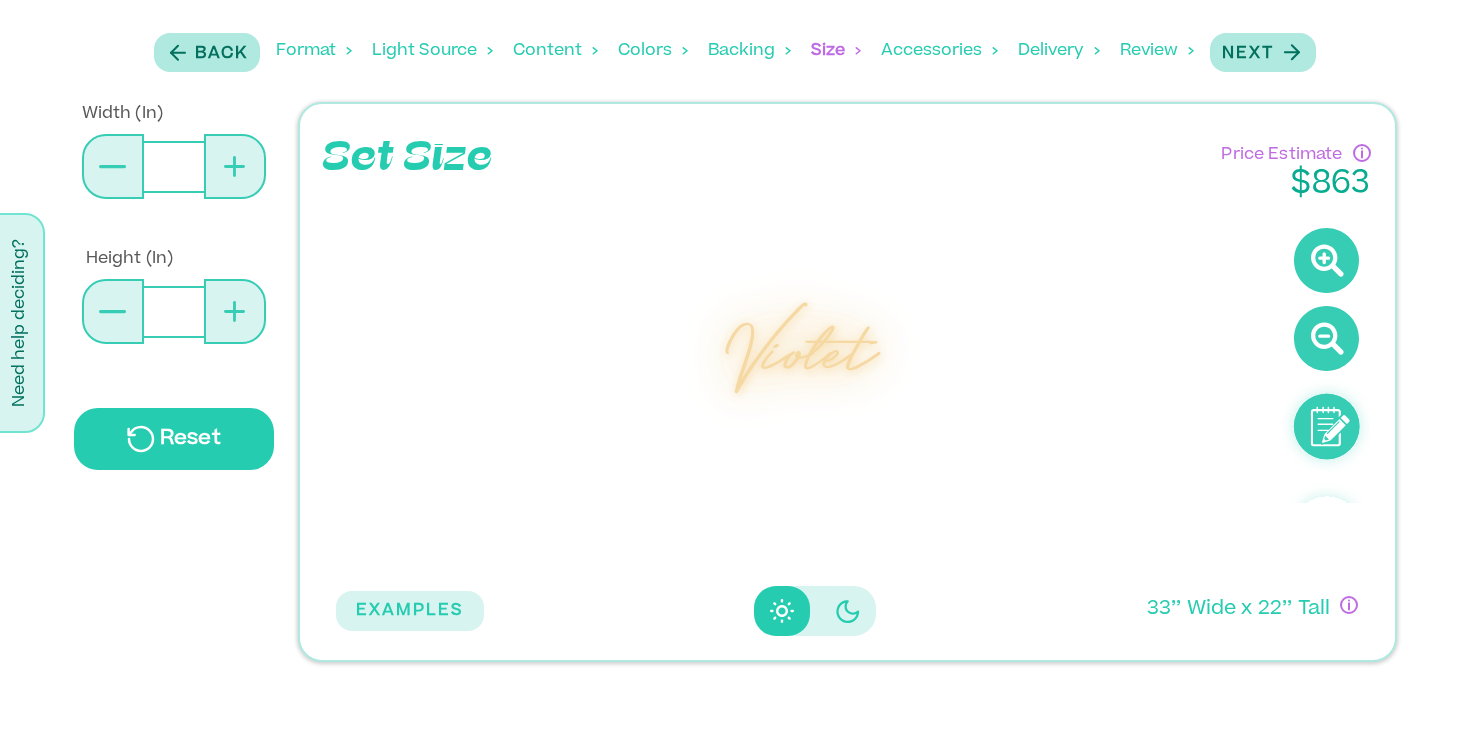 click at bounding box center [235, 311] 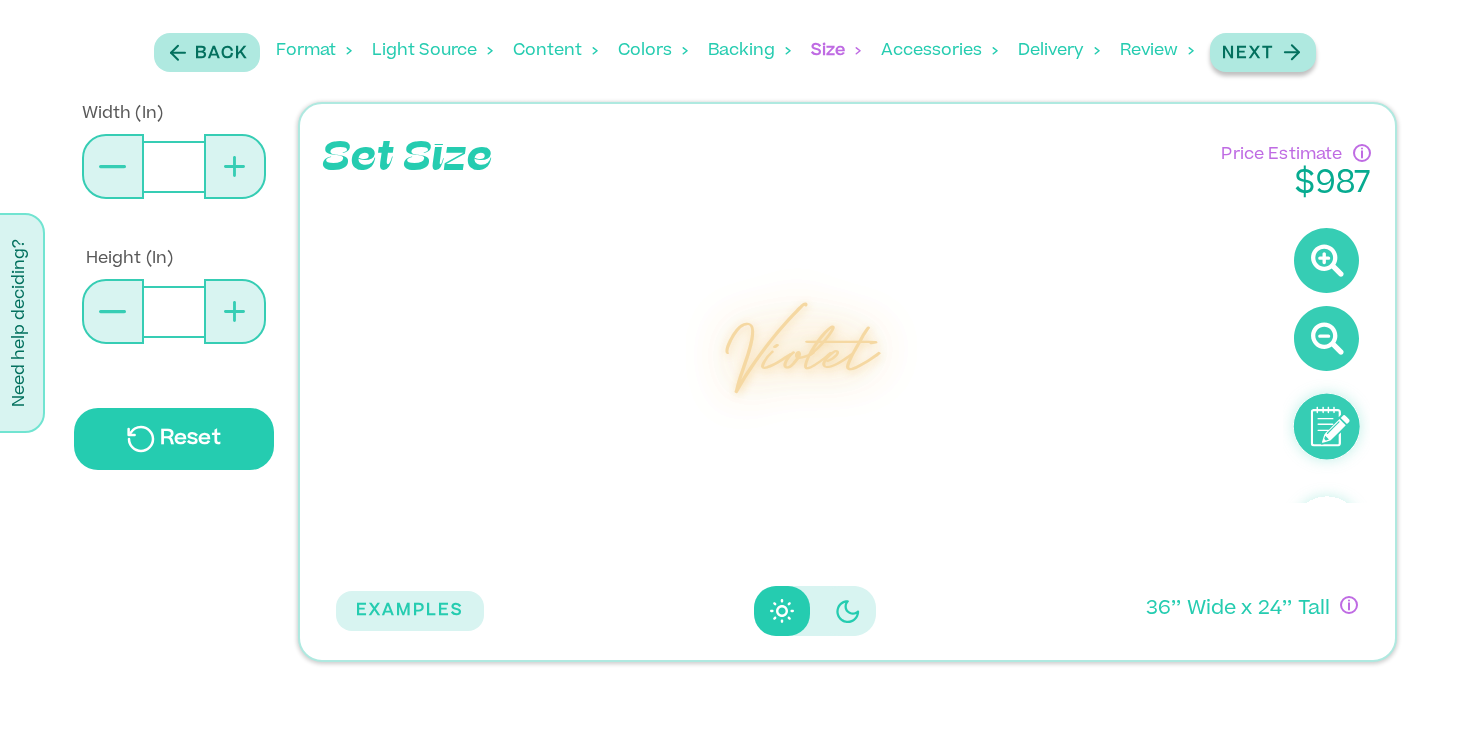 click on "Next" at bounding box center (1263, 52) 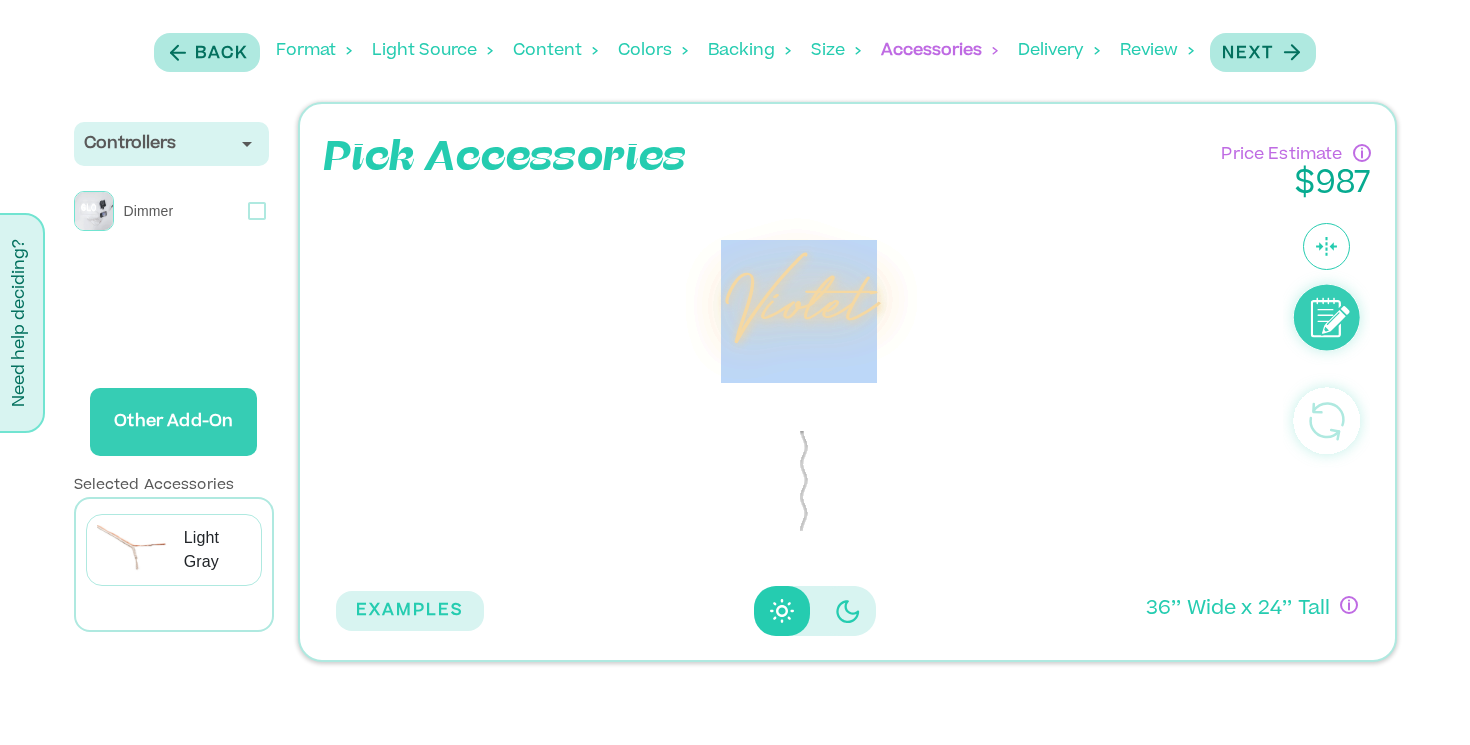 copy on "Violet" 